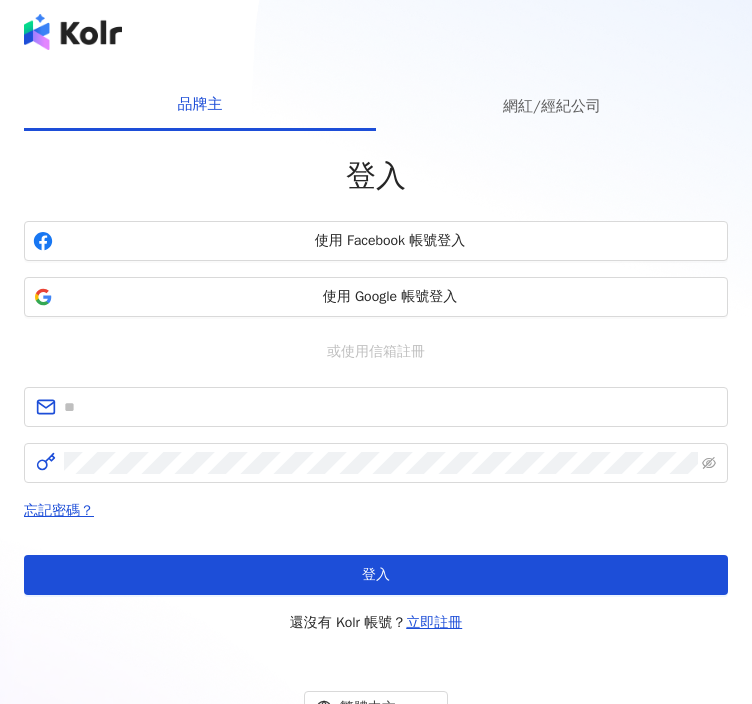 scroll, scrollTop: 0, scrollLeft: 0, axis: both 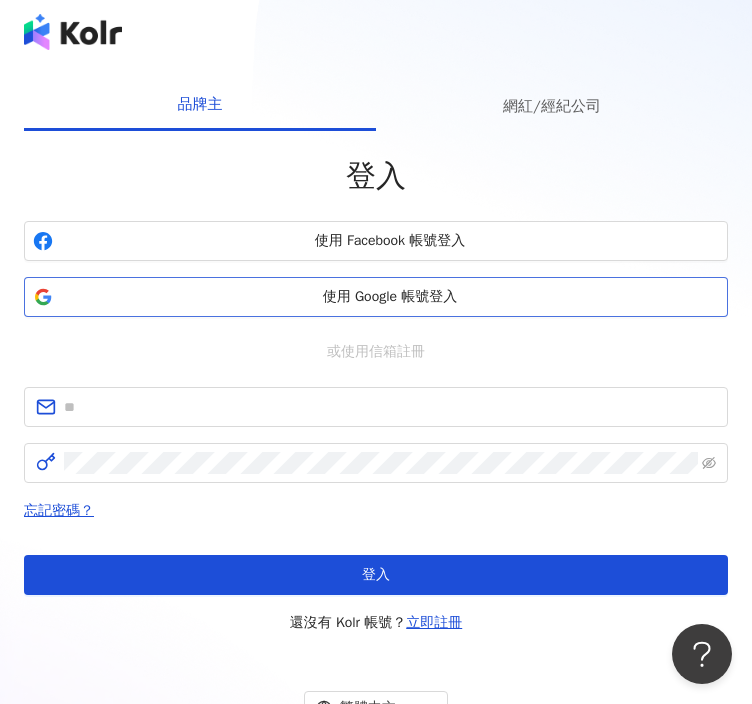 click on "使用 Google 帳號登入" at bounding box center (390, 297) 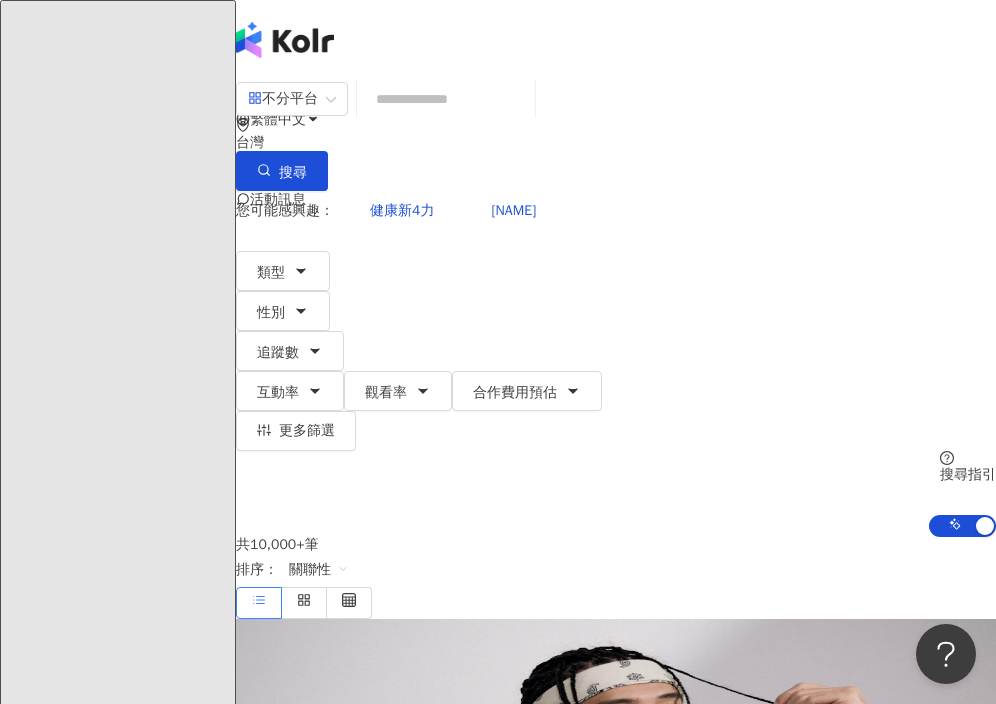 click on "資源庫" at bounding box center (81, 3577) 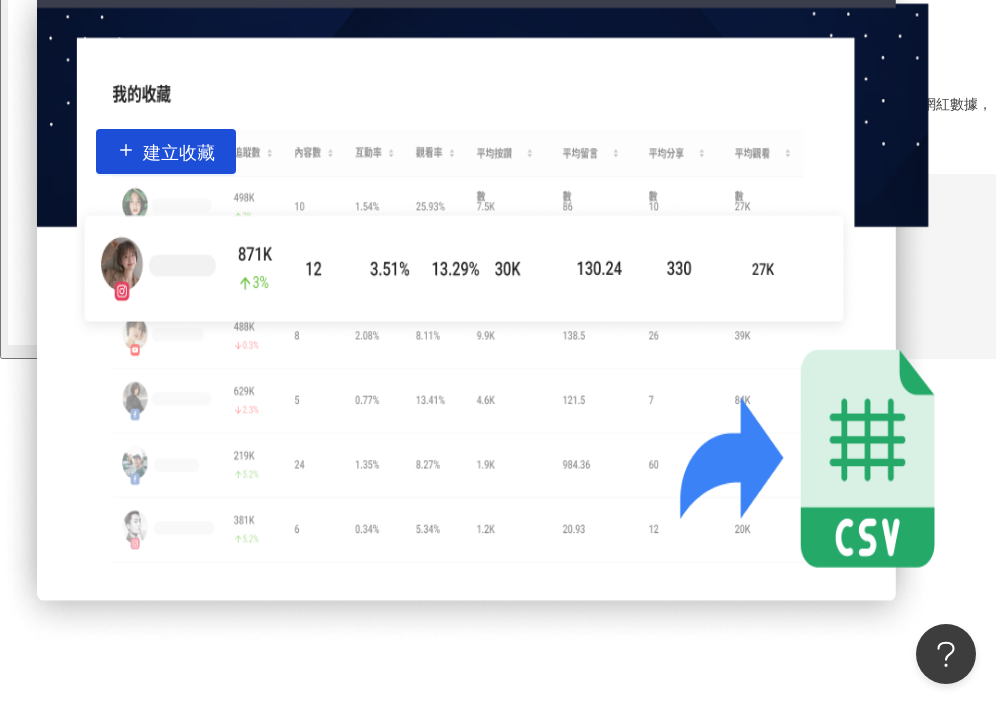 scroll, scrollTop: 0, scrollLeft: 0, axis: both 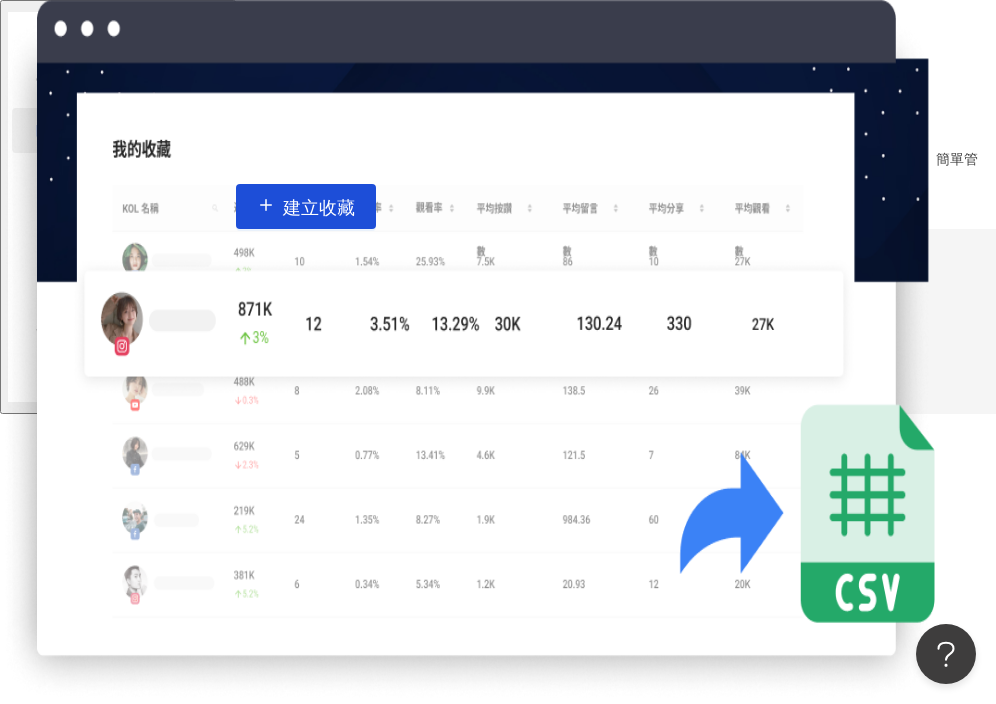 click on "資源庫" at bounding box center [117, 130] 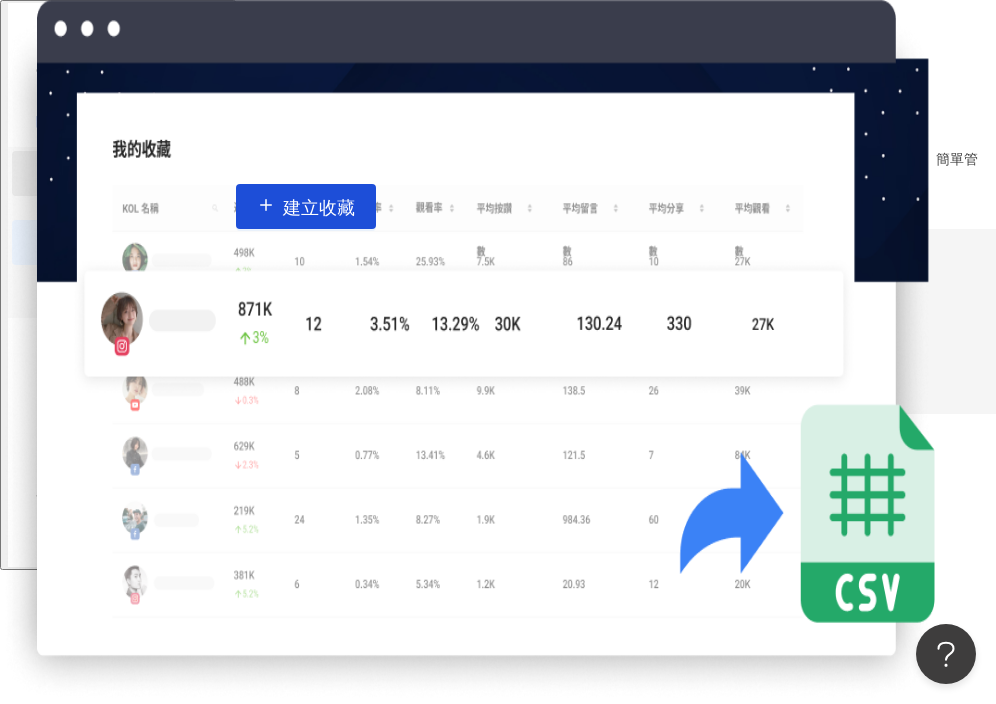 click on "網紅管理" at bounding box center (134, 173) 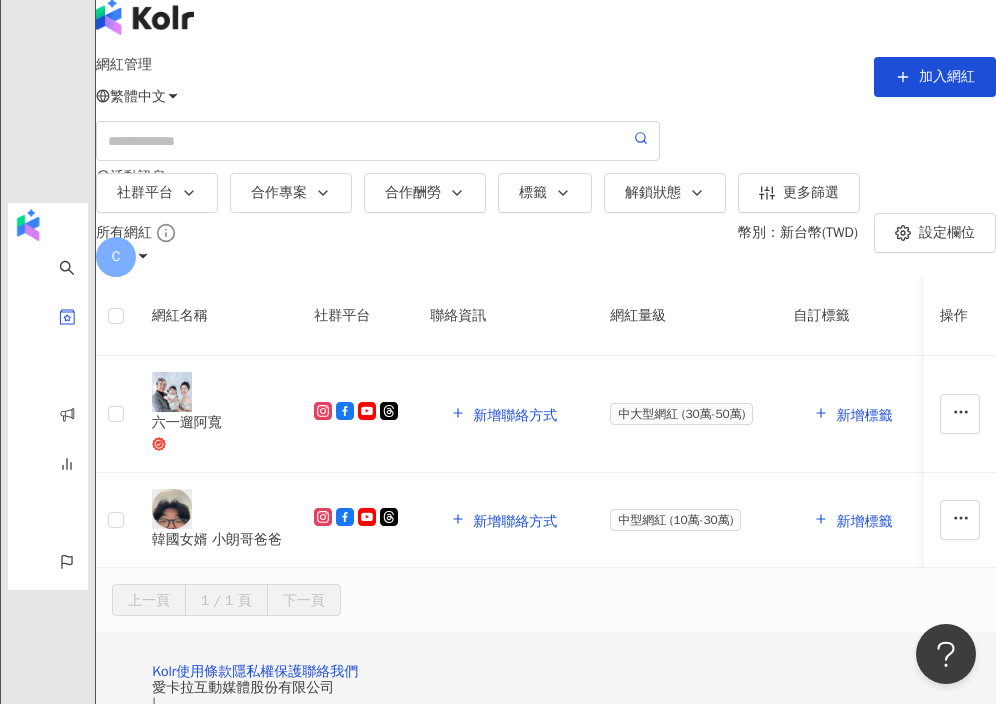 scroll, scrollTop: 0, scrollLeft: 0, axis: both 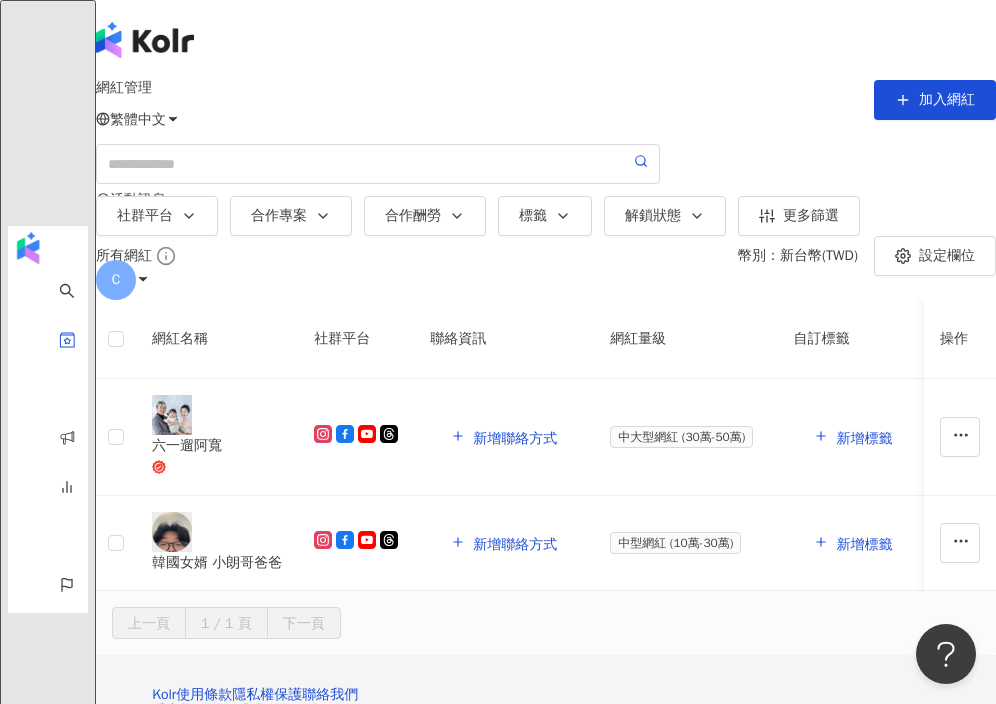 click on "C" at bounding box center [546, 280] 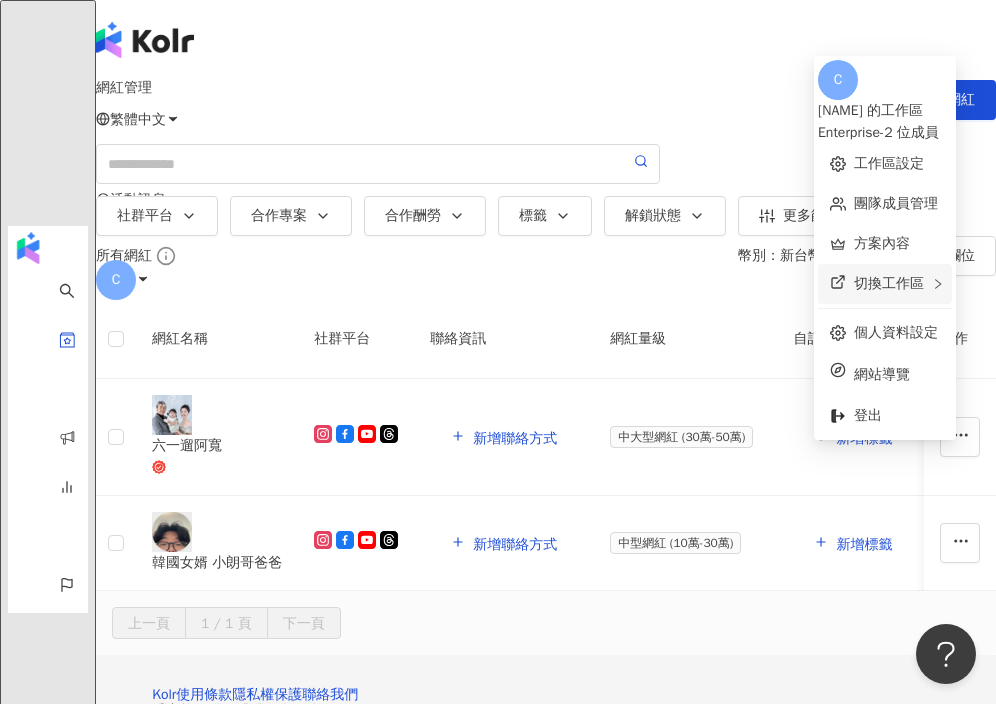 click on "切換工作區" at bounding box center [889, 283] 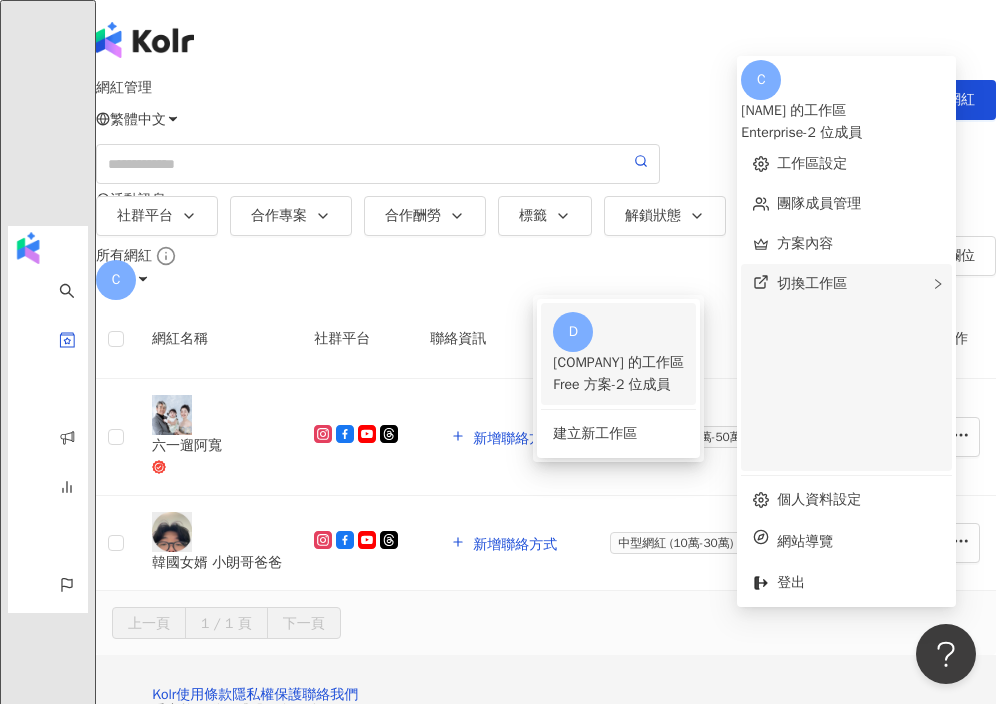click on "dailyenjoy 的工作區" at bounding box center (618, 363) 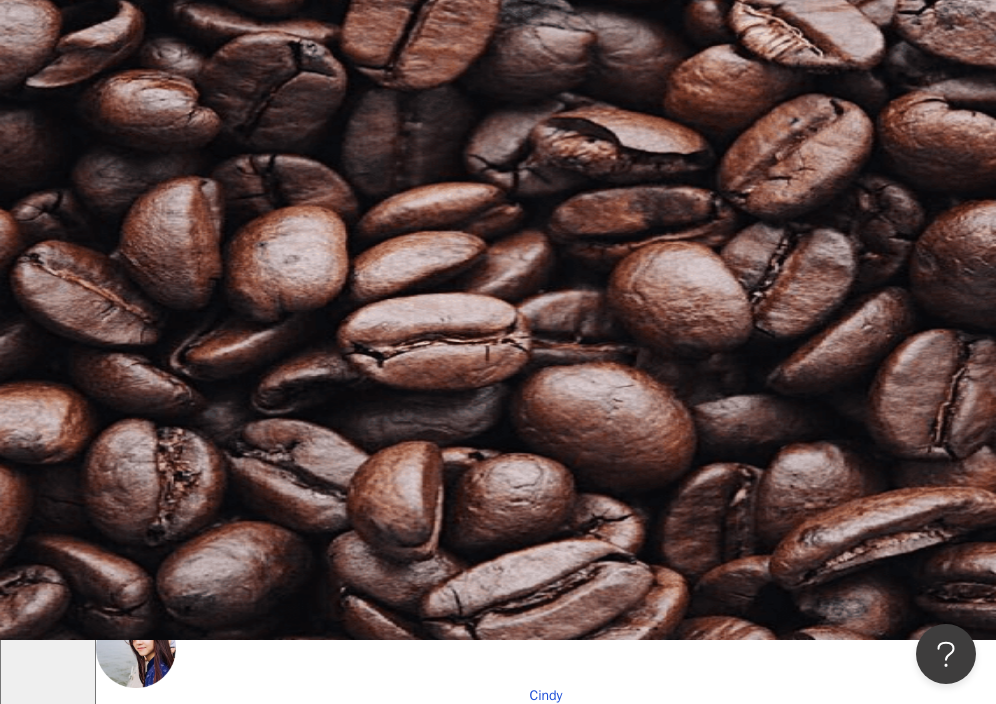 scroll, scrollTop: 100, scrollLeft: 0, axis: vertical 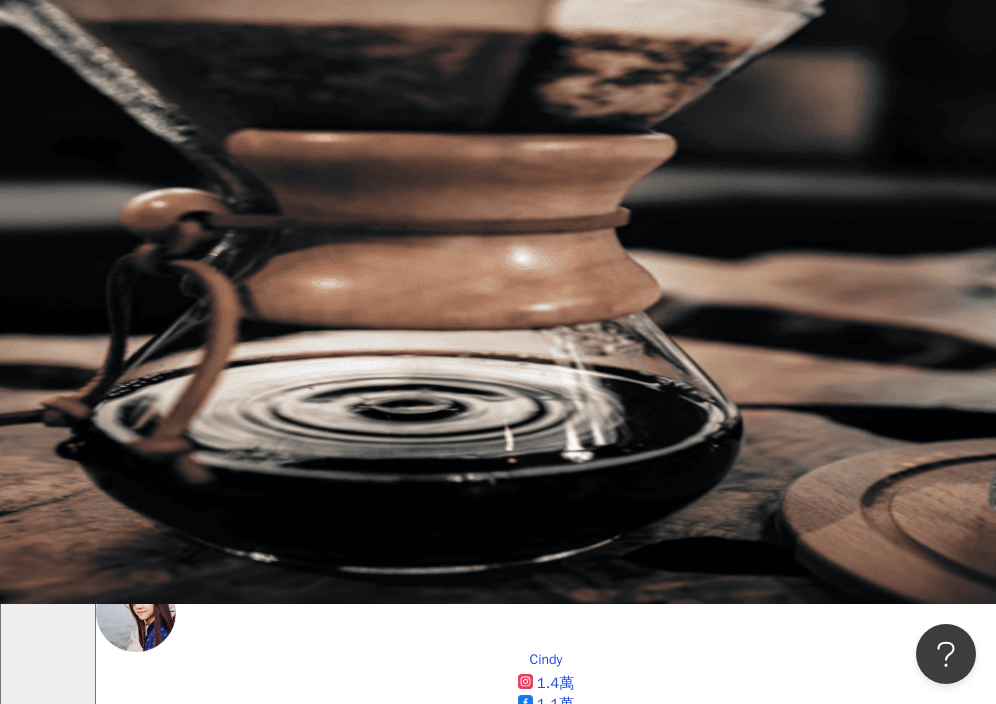 click 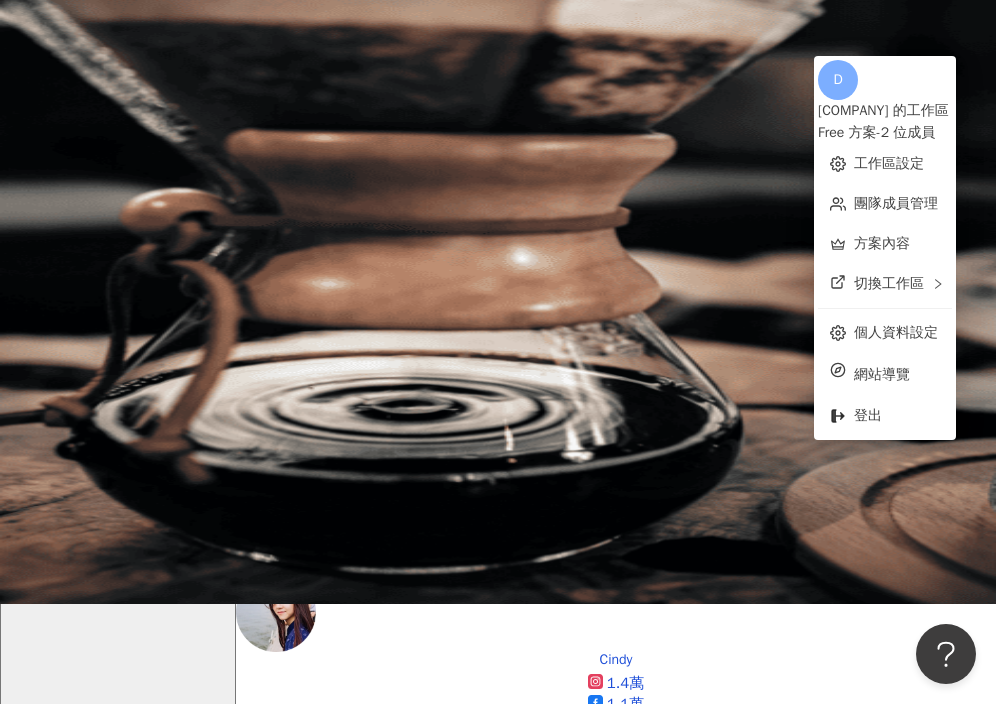 click 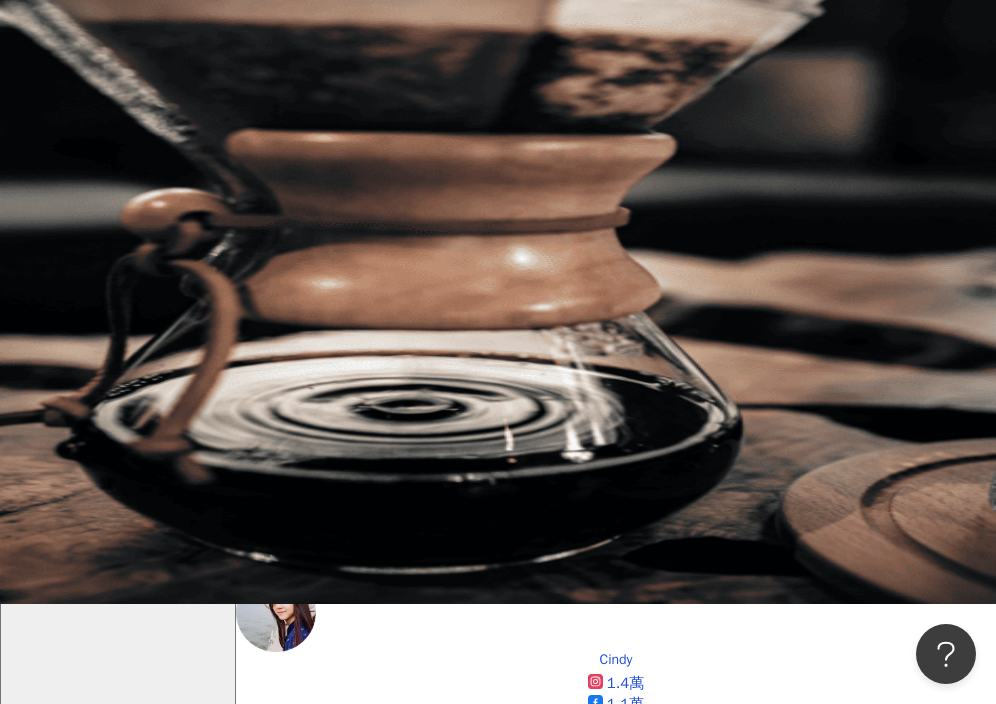 click on "網紅管理" at bounding box center [134, 3423] 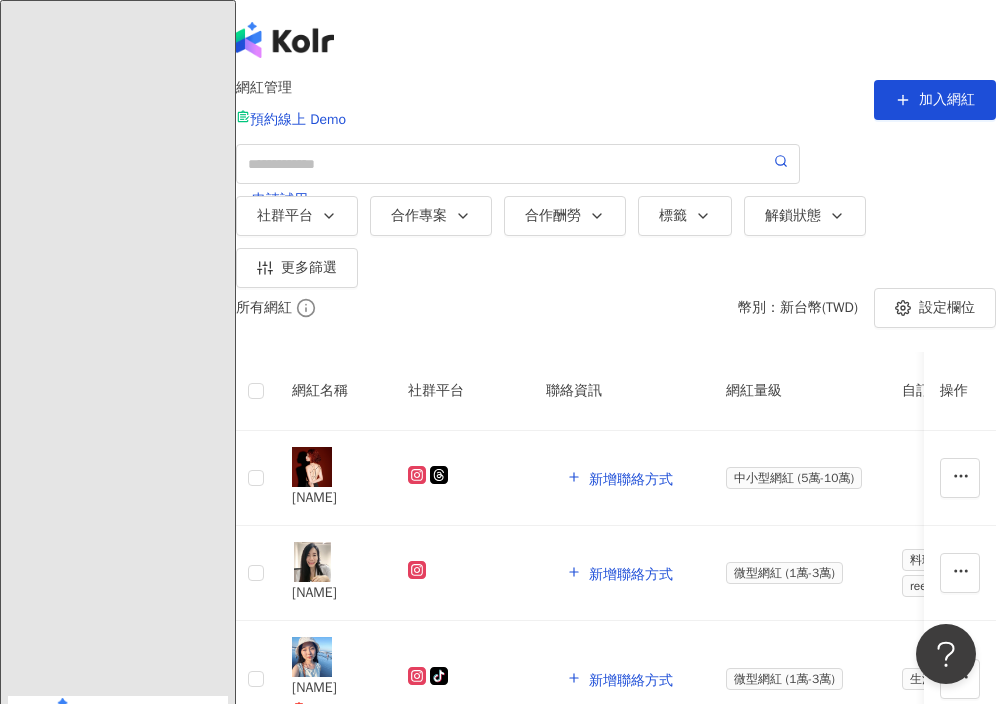 click on "網紅收藏" at bounding box center [134, 935] 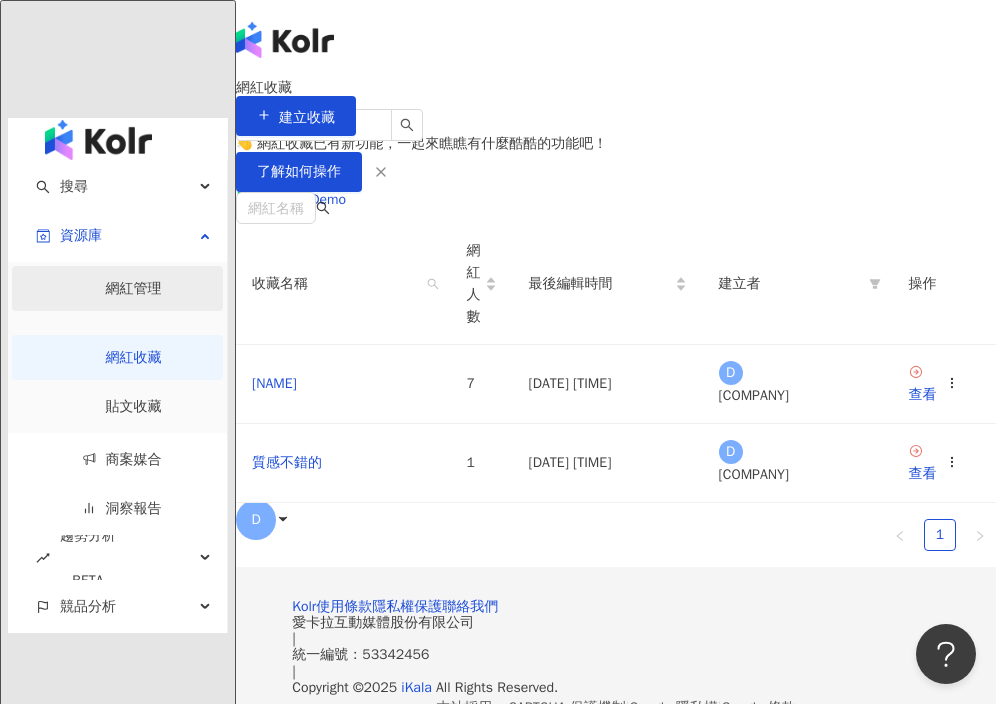 click on "網紅管理" at bounding box center (134, 288) 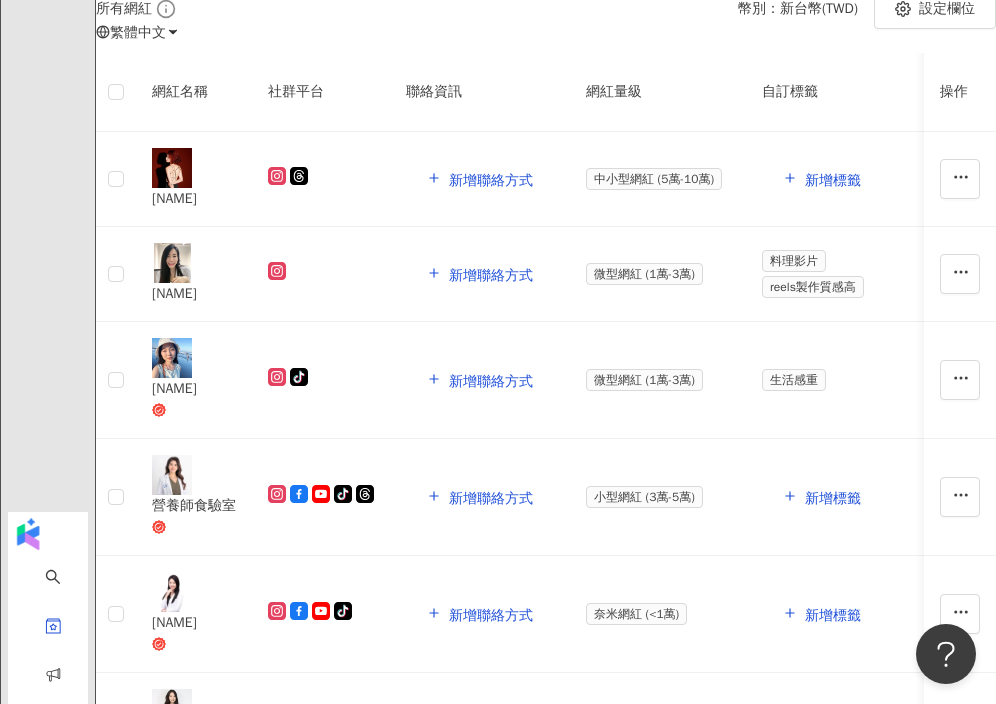 scroll, scrollTop: 0, scrollLeft: 0, axis: both 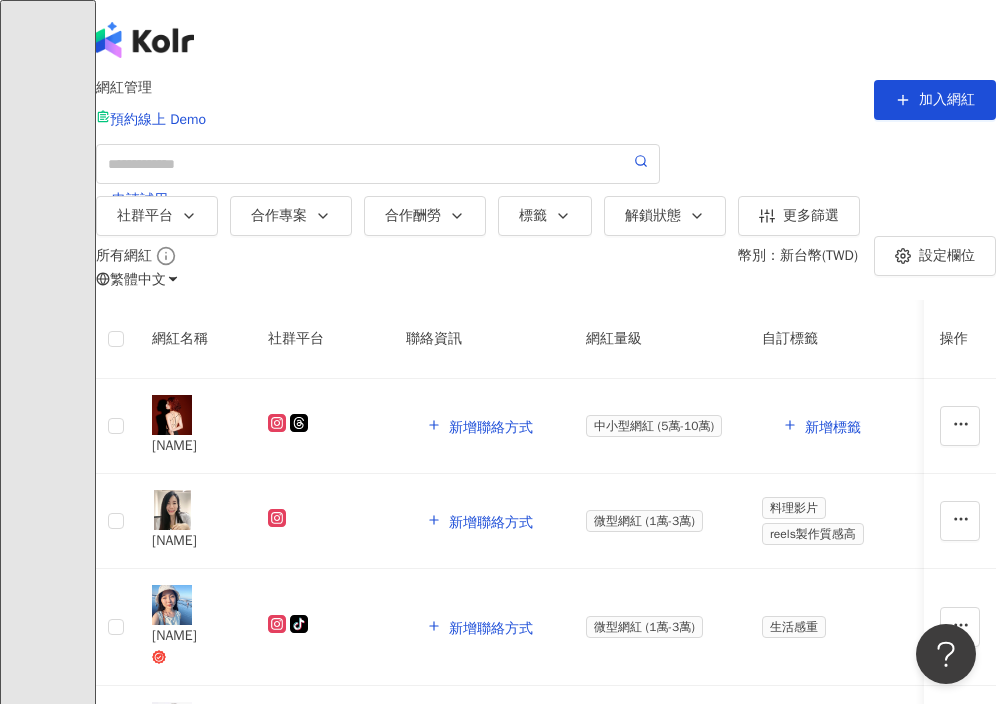 click on "el-icon-cs 預約線上 Demo 申請試用 繁體中文 活動訊息 D" at bounding box center [546, 240] 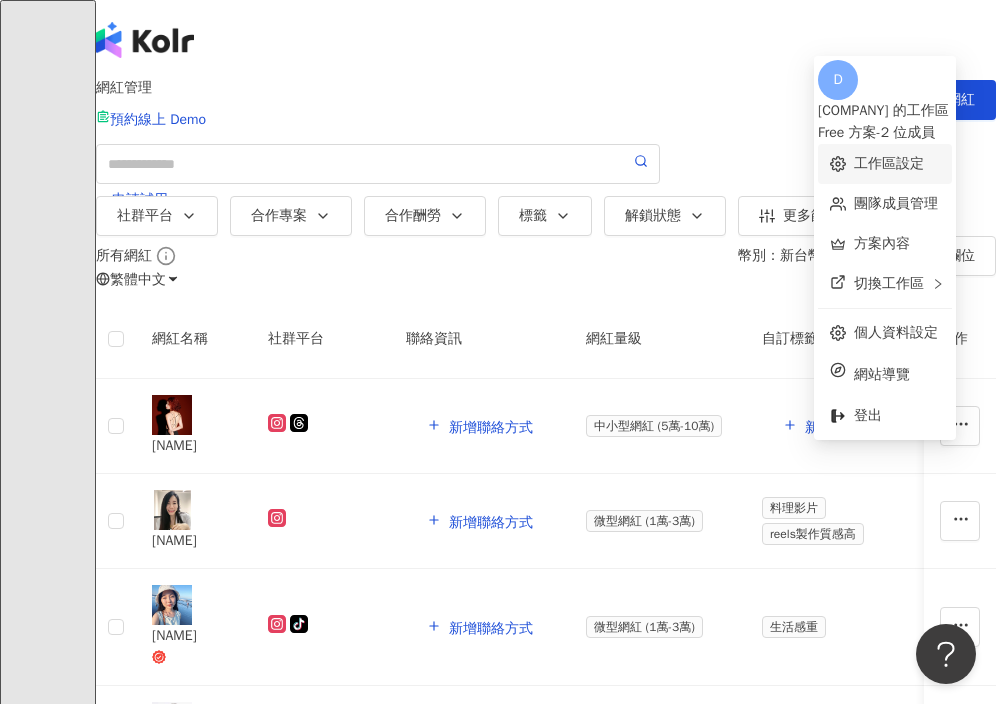 click on "工作區設定" at bounding box center (889, 163) 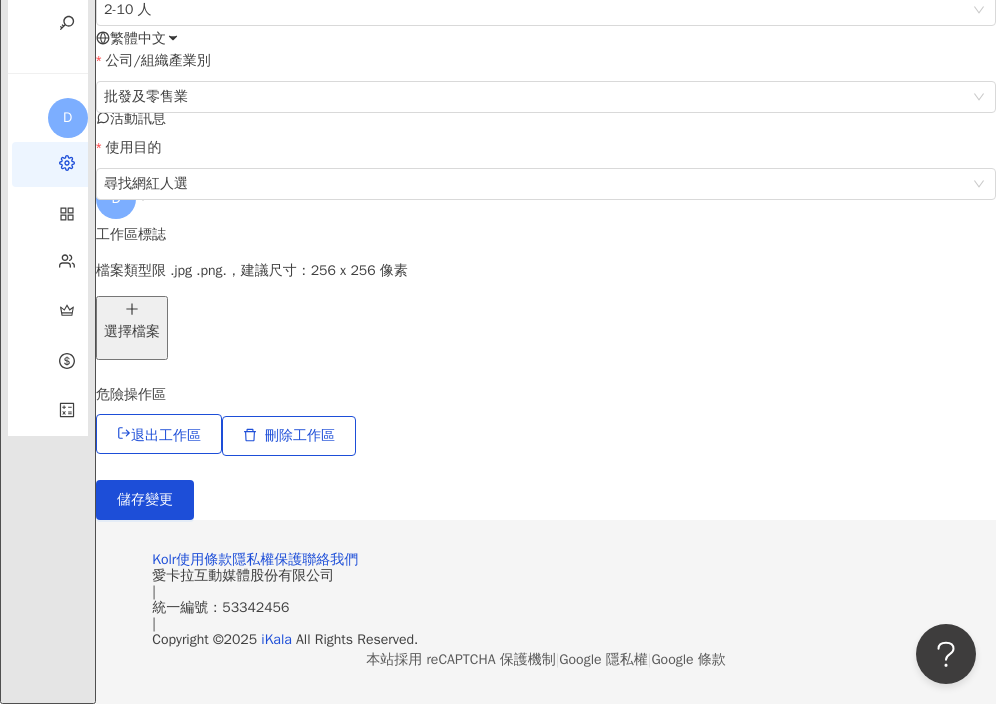scroll, scrollTop: 596, scrollLeft: 0, axis: vertical 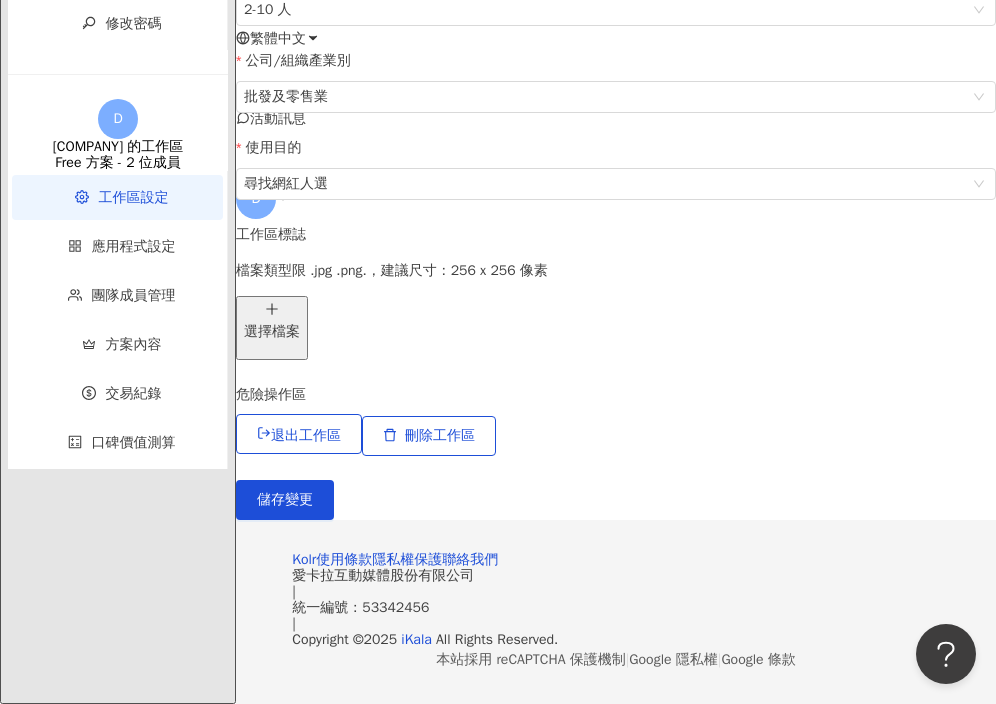 click on "mo.huang@dailyenjoy.com.tw" at bounding box center (118, -60) 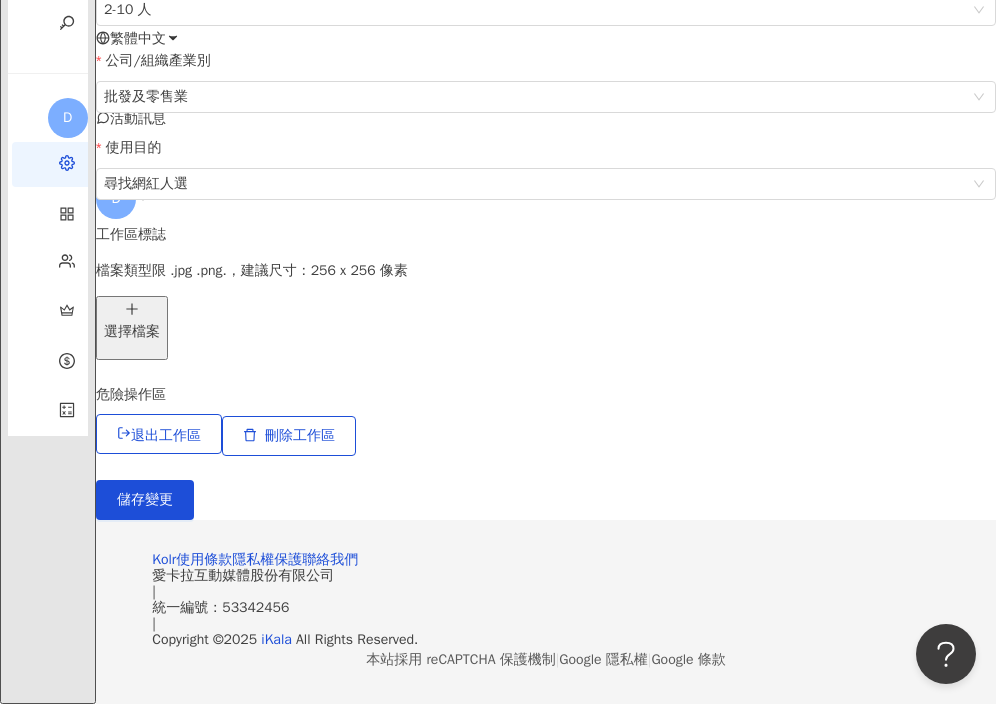 click on "**********" at bounding box center (546, 107) 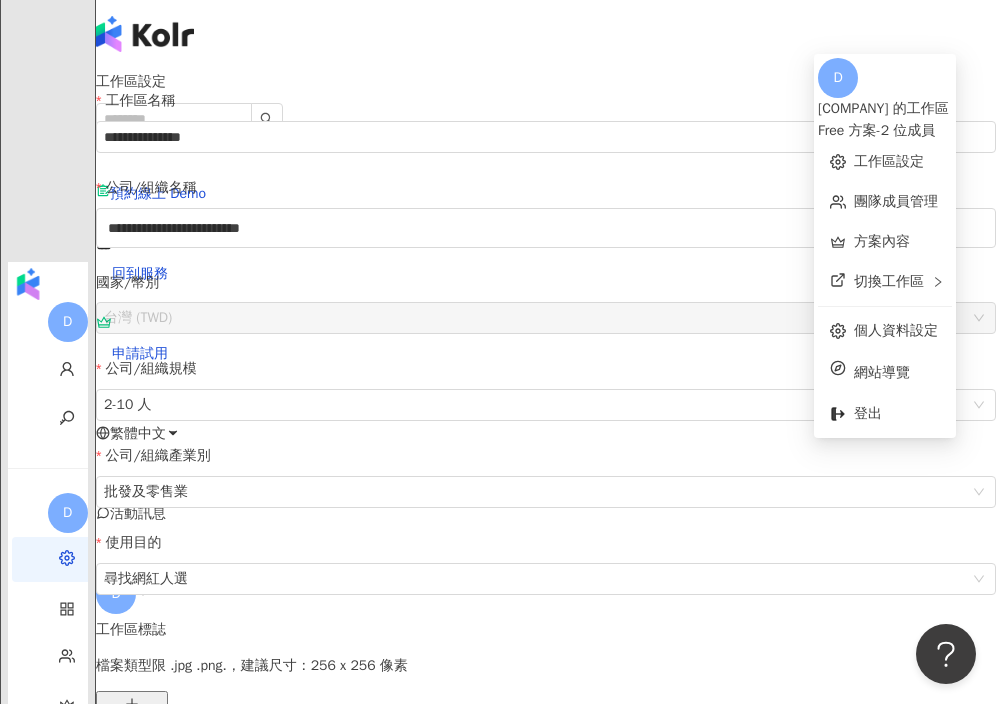 scroll, scrollTop: 0, scrollLeft: 0, axis: both 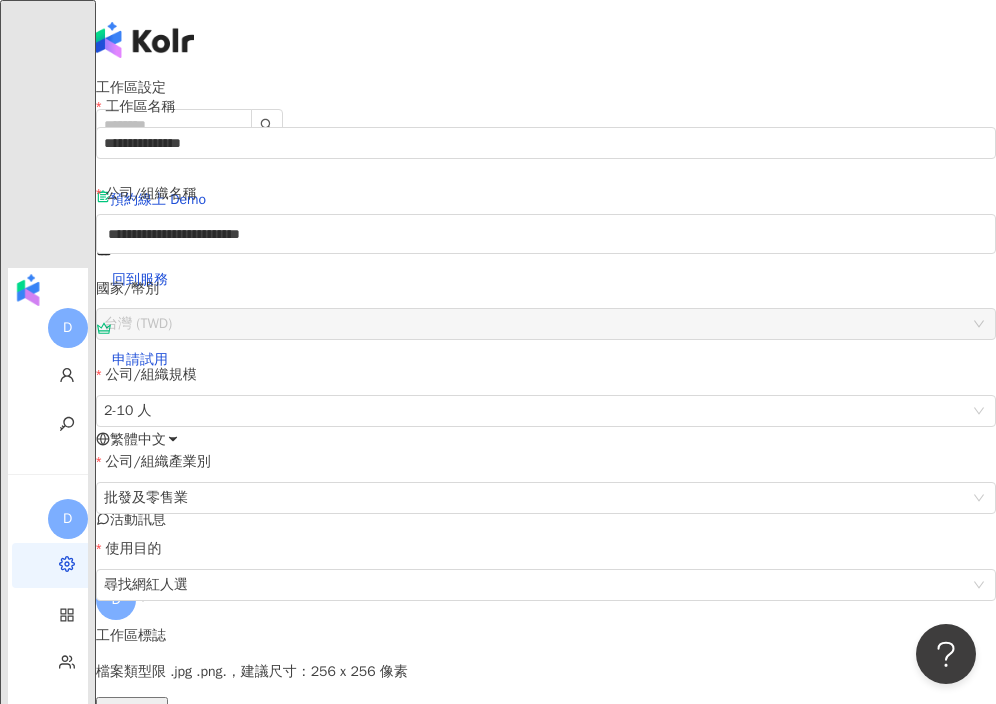 click on "**********" at bounding box center [546, 508] 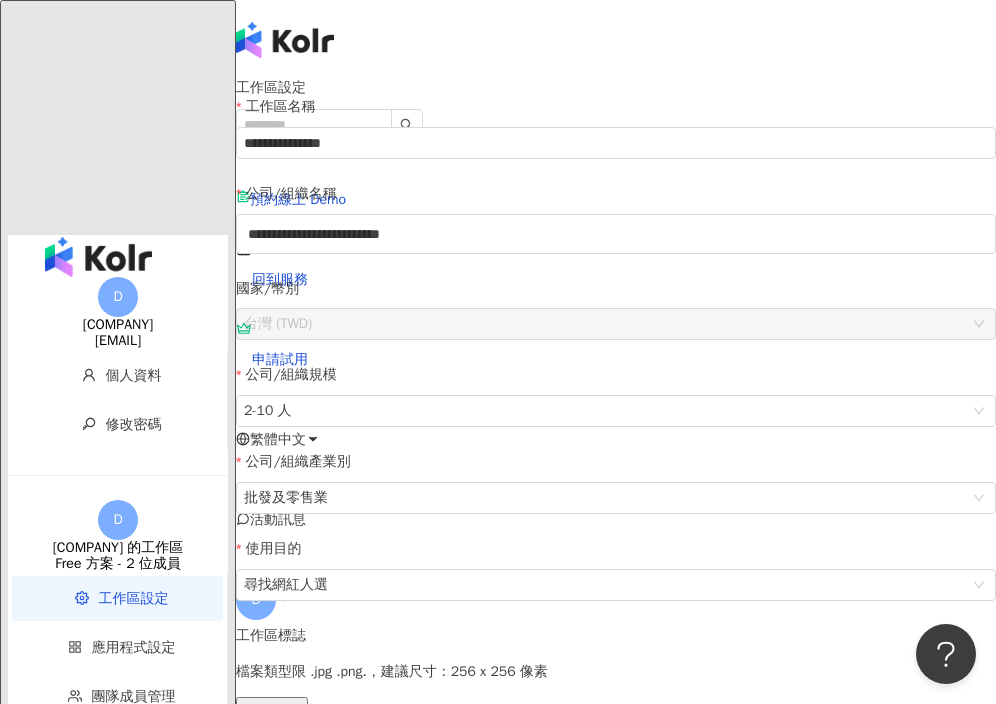 click on "D" at bounding box center (118, 297) 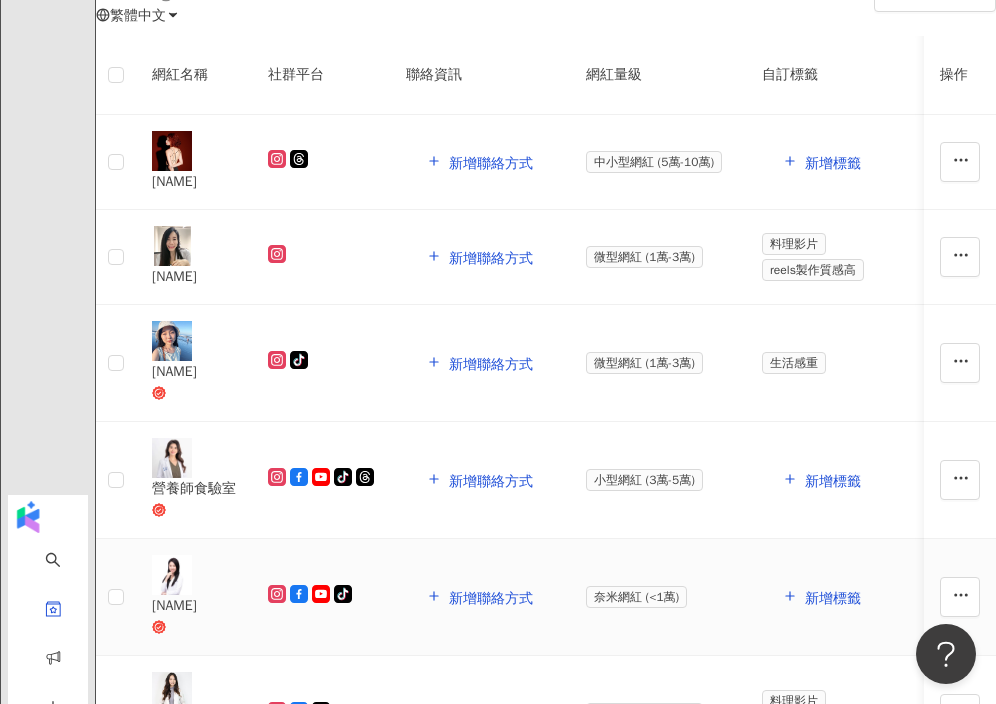 scroll, scrollTop: 300, scrollLeft: 0, axis: vertical 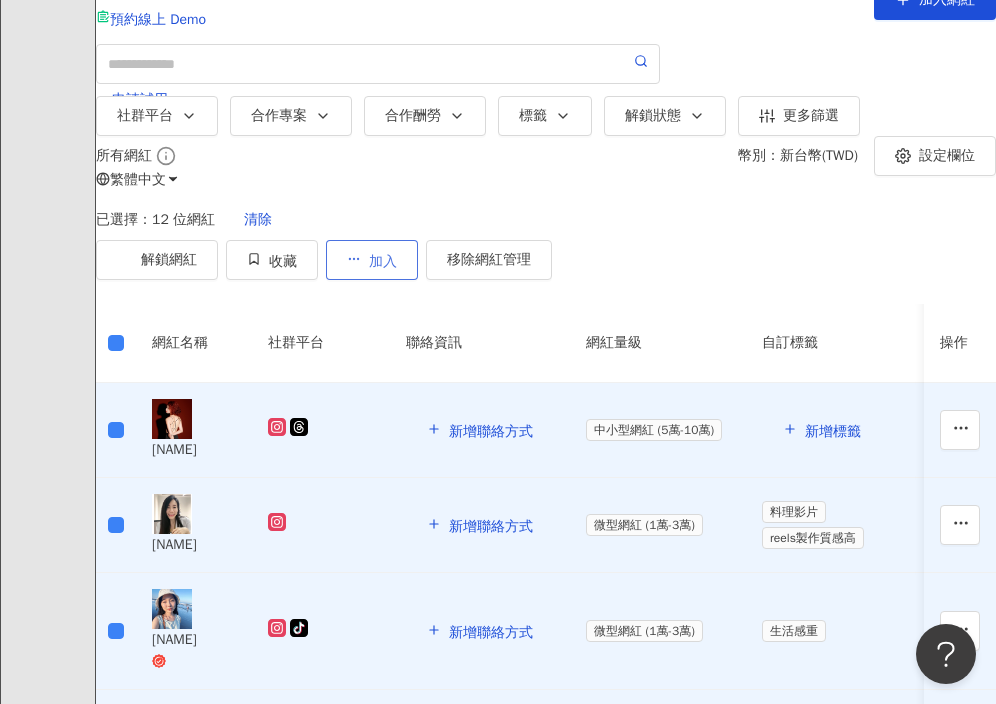click on "加入" at bounding box center (372, 260) 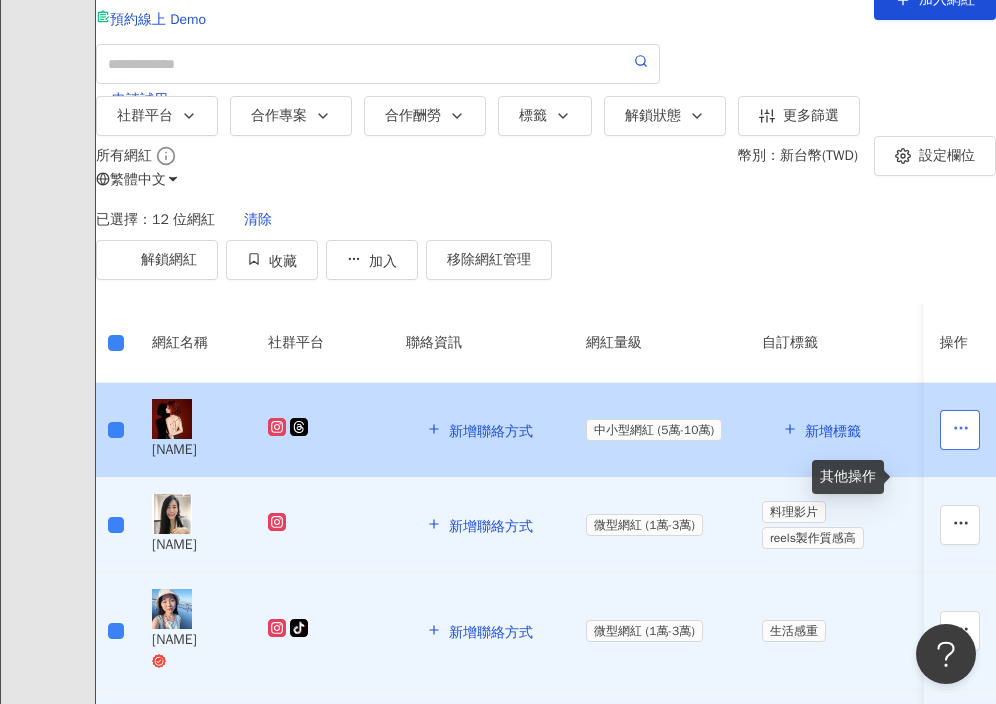 click 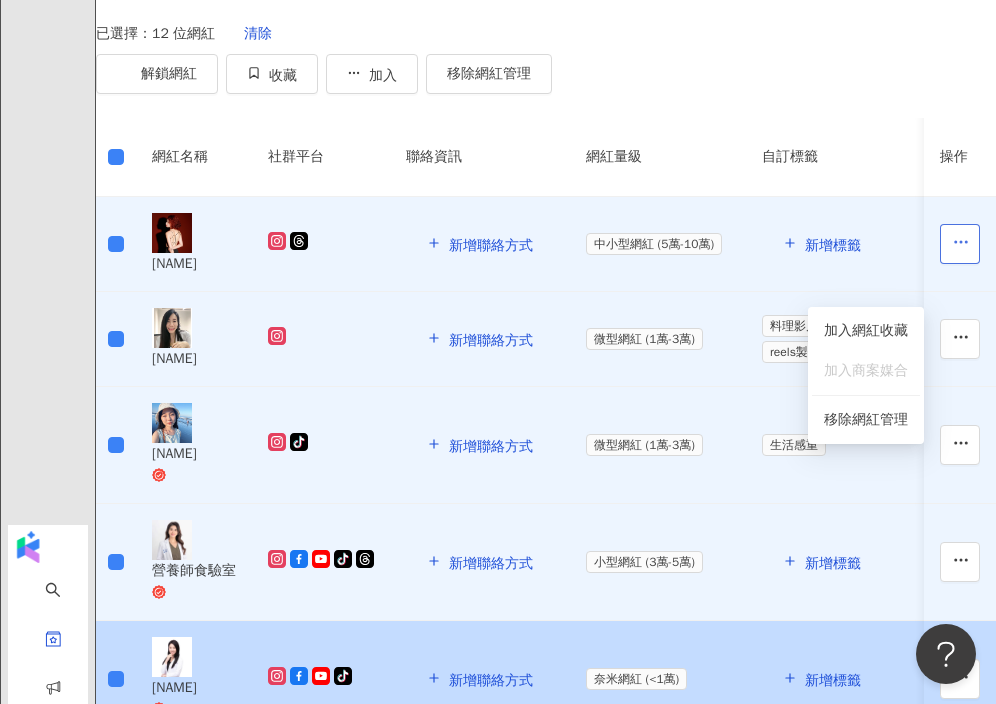 scroll, scrollTop: 400, scrollLeft: 0, axis: vertical 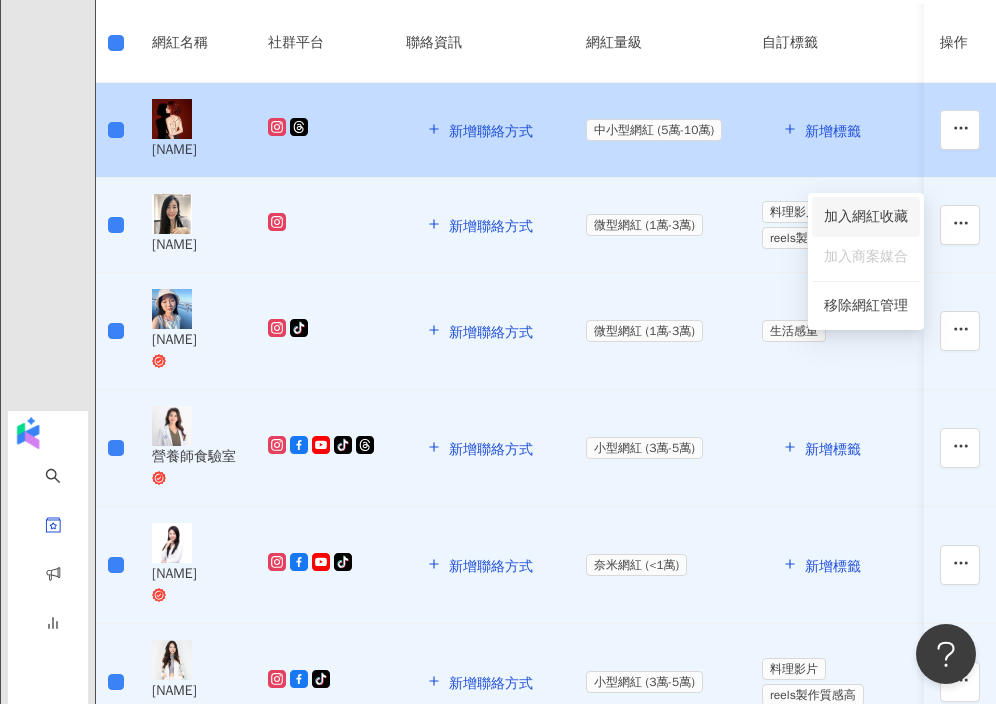 click on "加入網紅收藏" at bounding box center [866, 217] 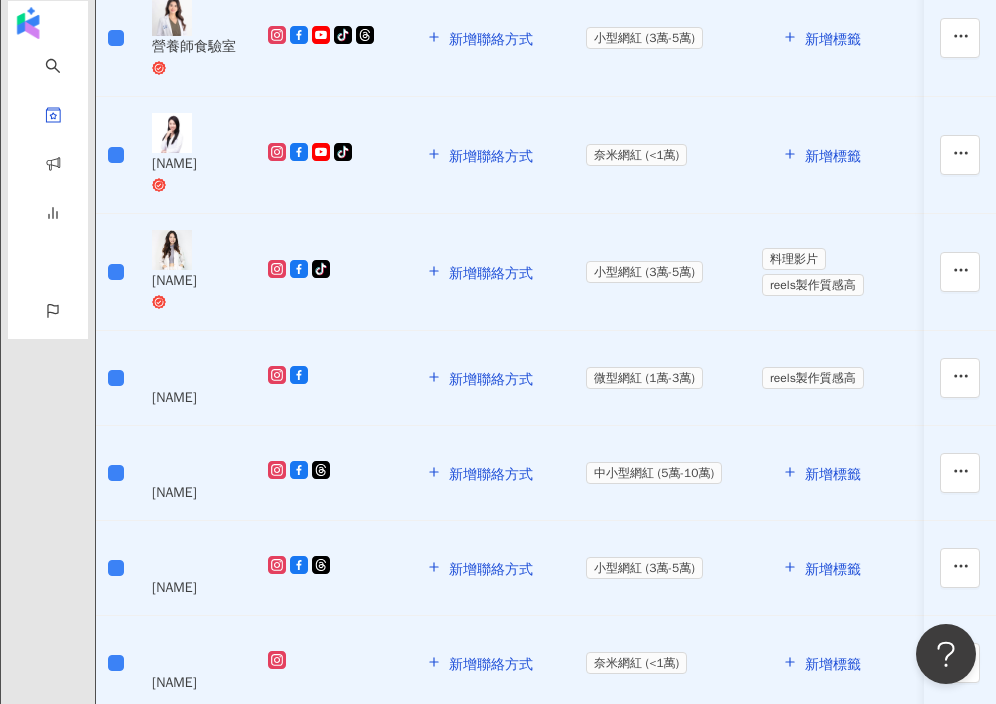 scroll, scrollTop: 797, scrollLeft: 0, axis: vertical 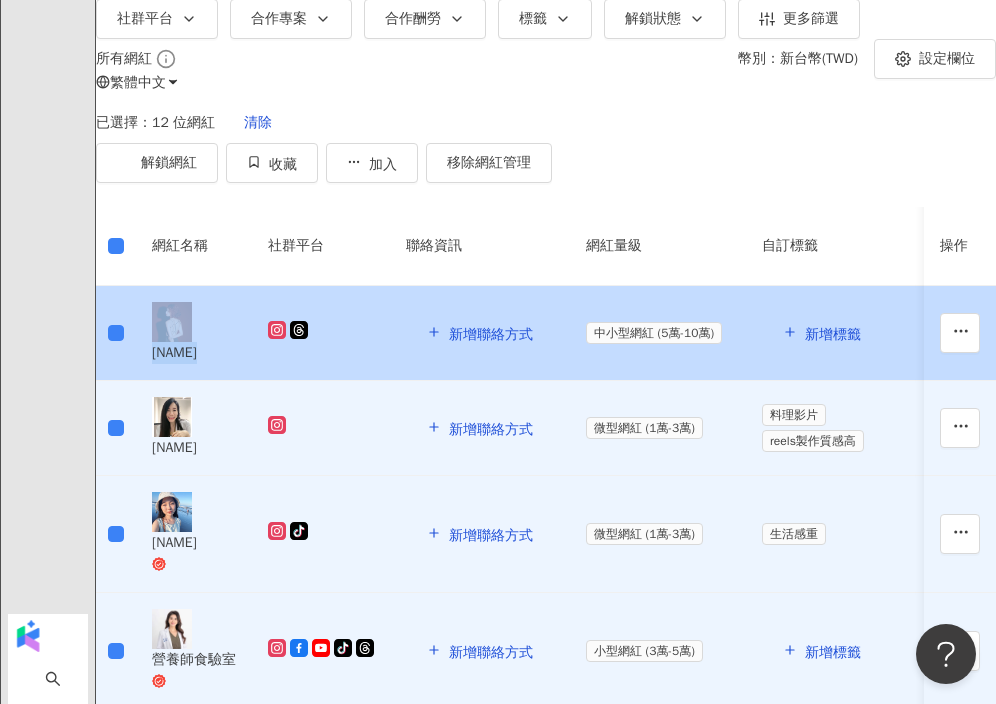 drag, startPoint x: 336, startPoint y: 381, endPoint x: 230, endPoint y: 374, distance: 106.23088 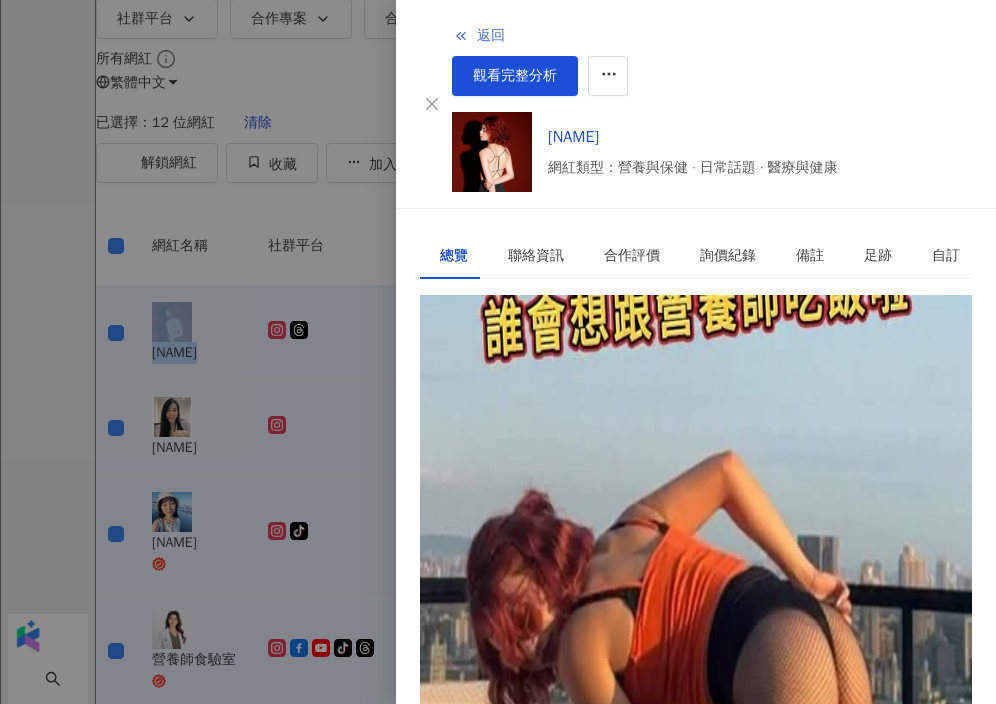 click 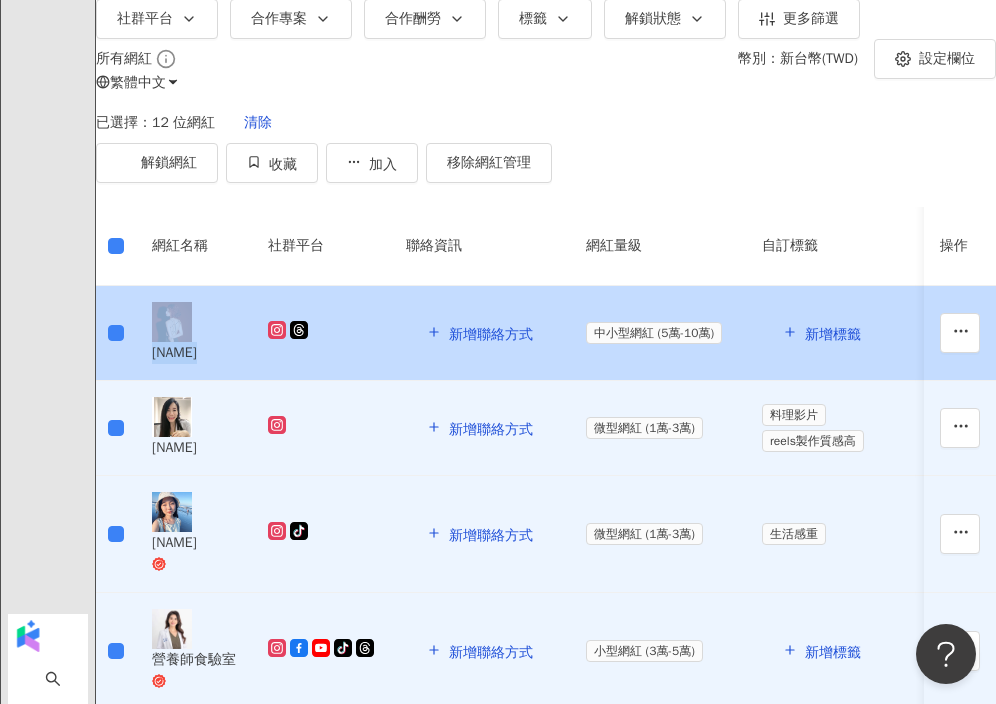 copy on "小辣椒營養師" 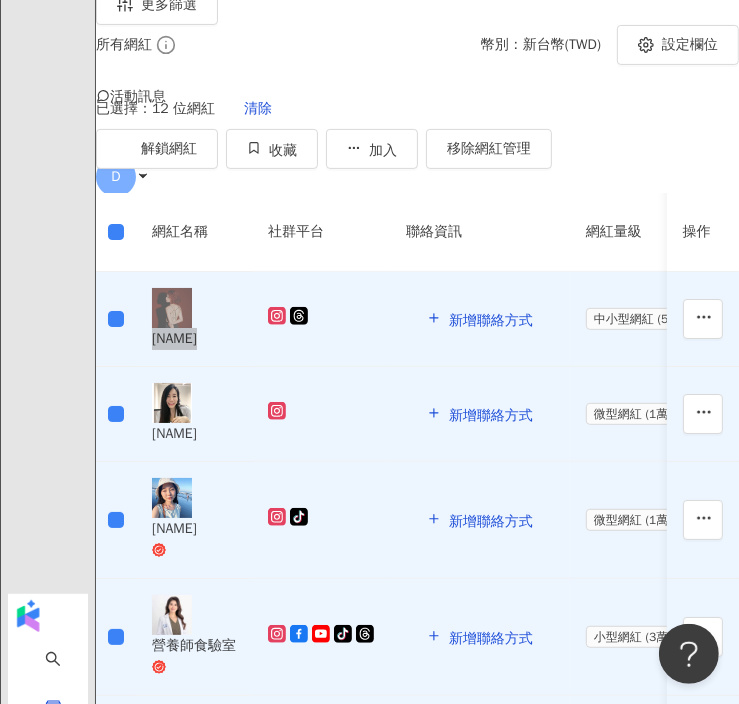 scroll, scrollTop: 297, scrollLeft: 0, axis: vertical 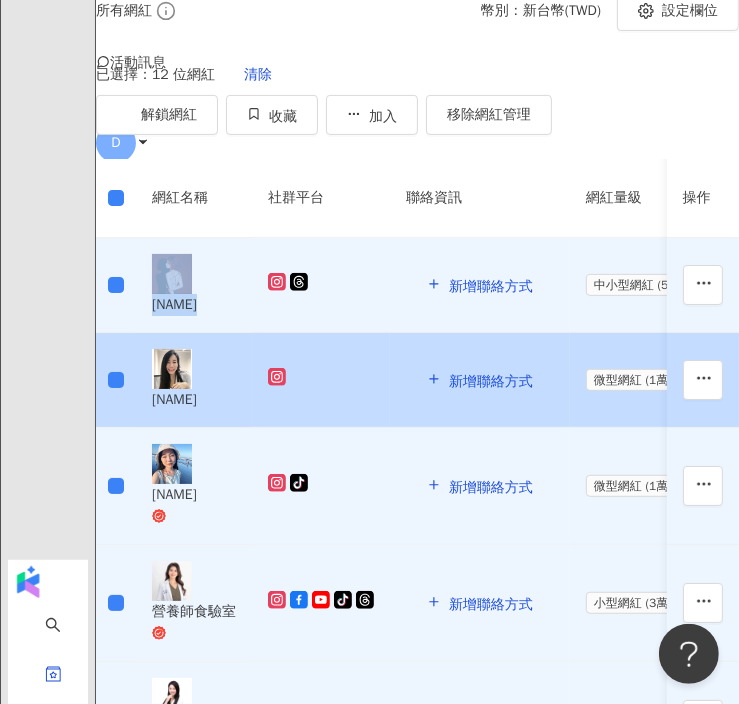 drag, startPoint x: 310, startPoint y: 483, endPoint x: 235, endPoint y: 479, distance: 75.10659 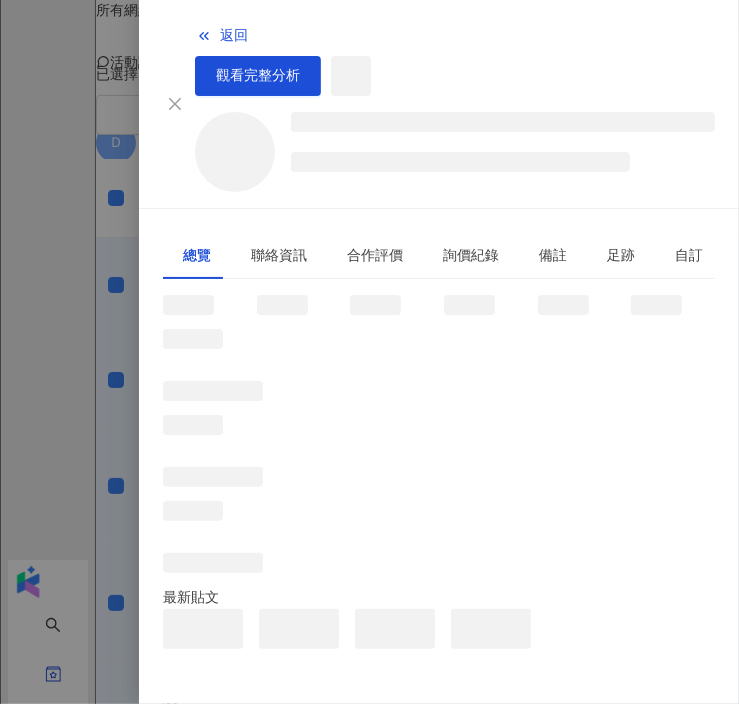copy on "[FIRST]營養師" 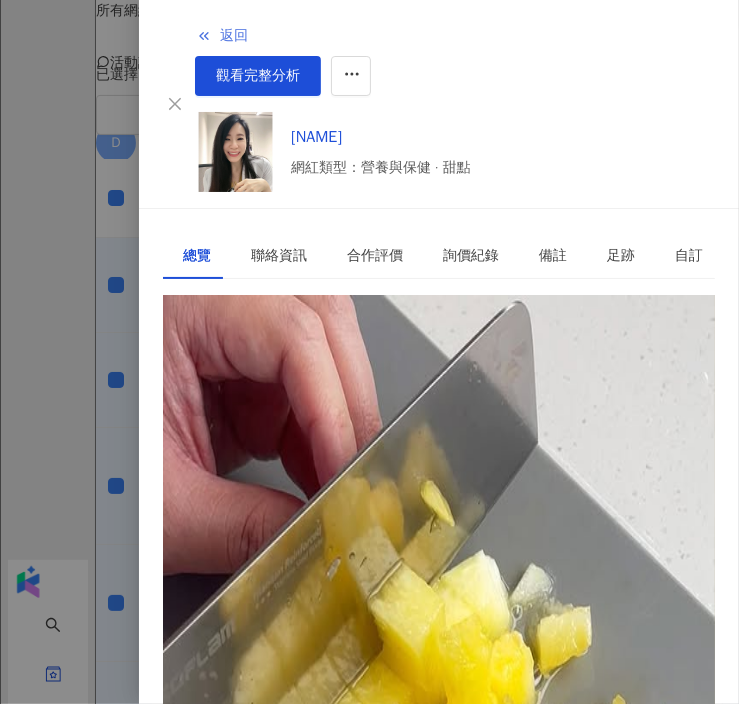 click 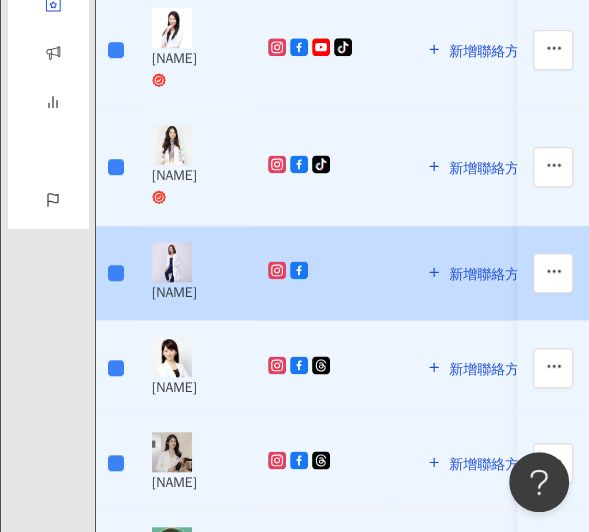 scroll, scrollTop: 997, scrollLeft: 0, axis: vertical 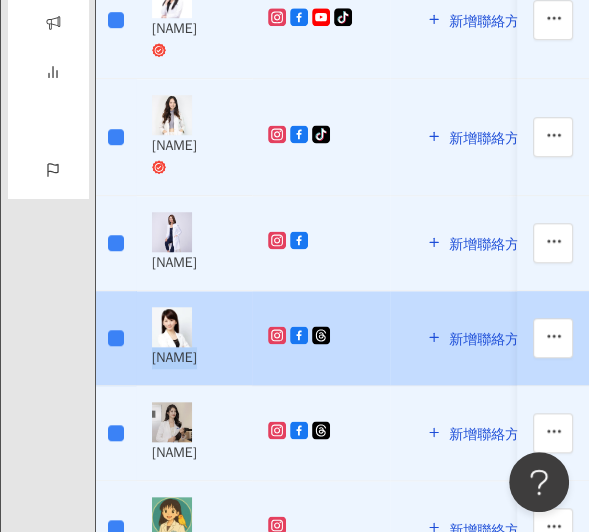 drag, startPoint x: 331, startPoint y: 239, endPoint x: 240, endPoint y: 247, distance: 91.350975 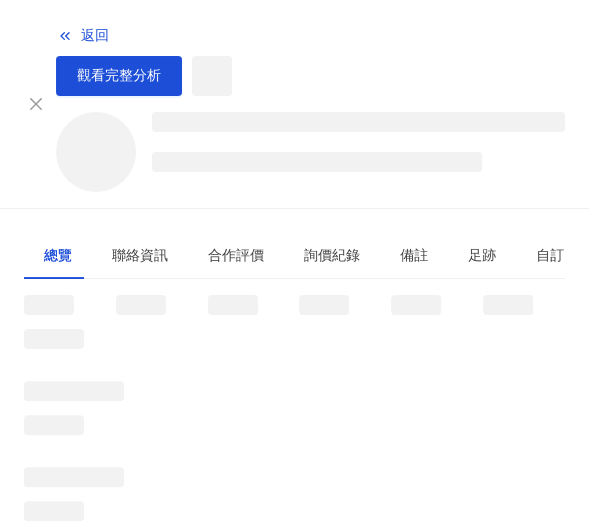 copy on "[FIRST]營養師" 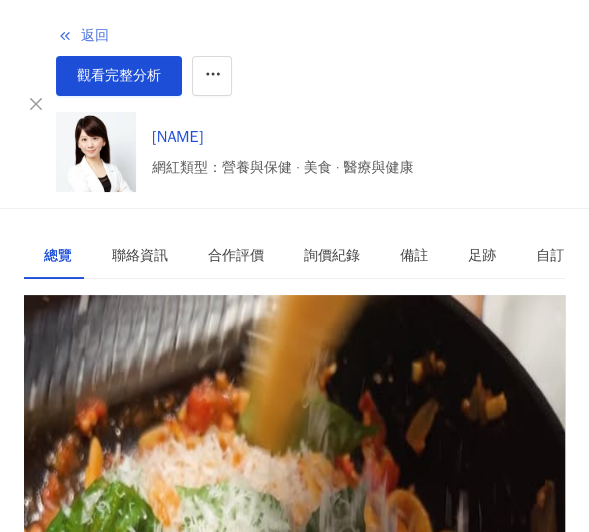 scroll, scrollTop: 0, scrollLeft: 0, axis: both 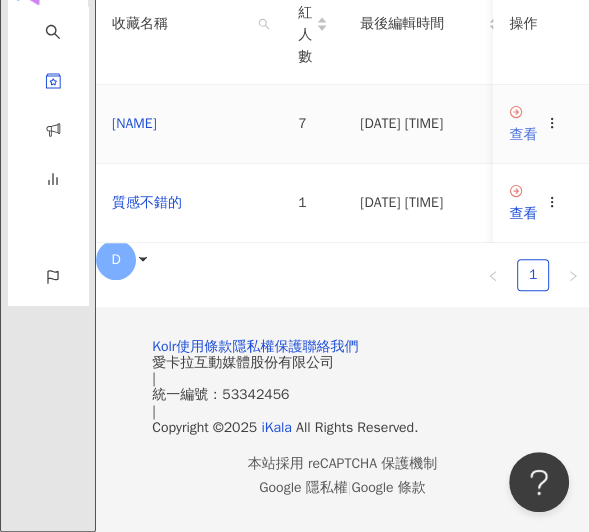click on "查看" at bounding box center [523, 135] 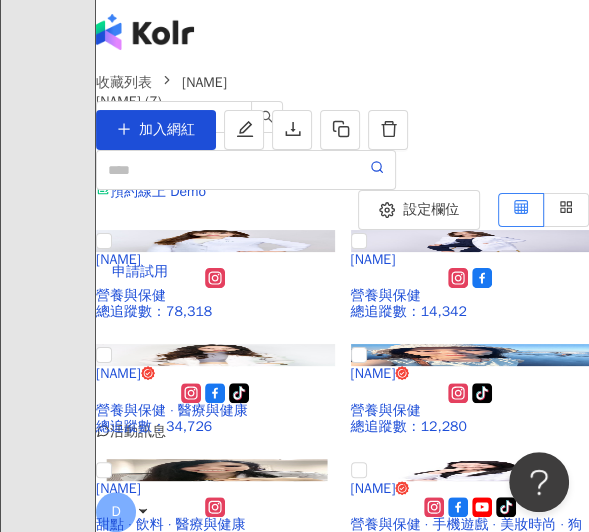 scroll, scrollTop: 0, scrollLeft: 0, axis: both 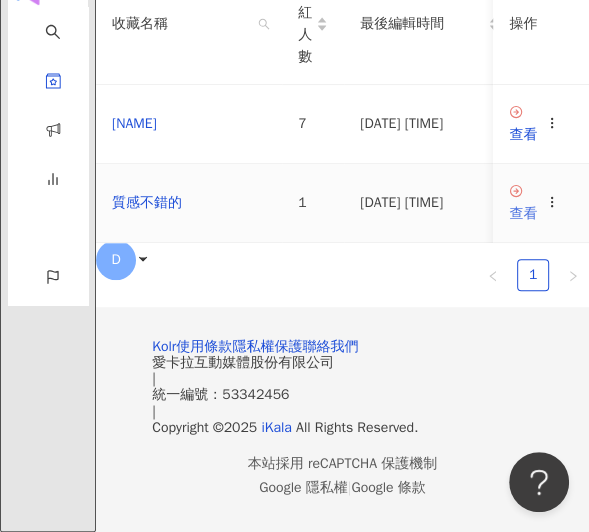 click on "查看" at bounding box center (523, 214) 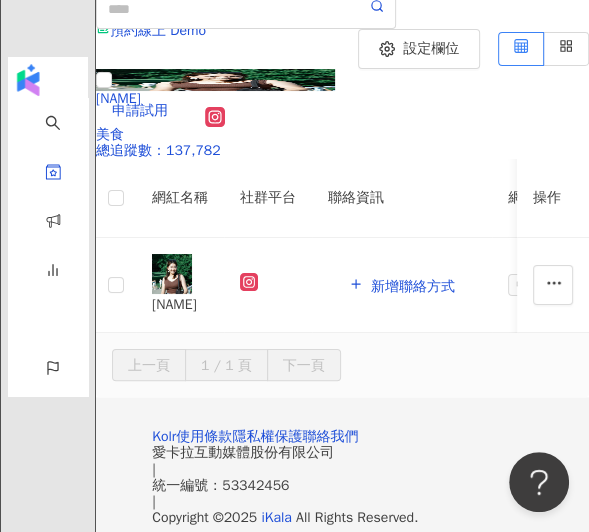scroll, scrollTop: 200, scrollLeft: 0, axis: vertical 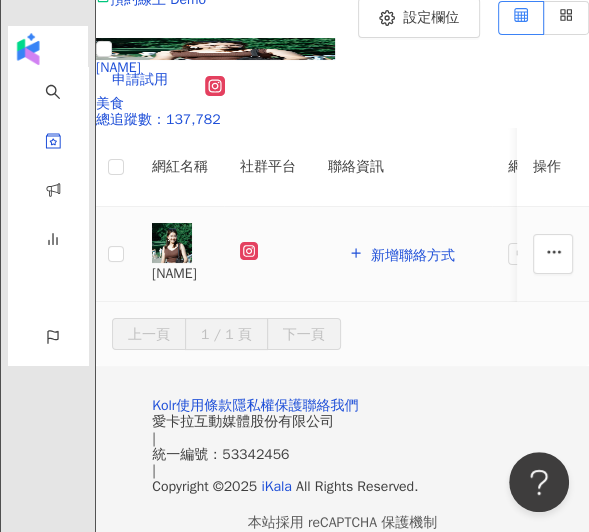drag, startPoint x: 296, startPoint y: 296, endPoint x: 280, endPoint y: 296, distance: 16 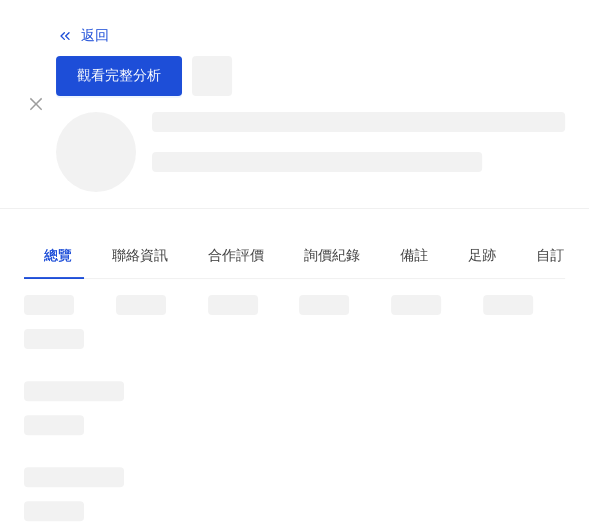 copy on "🌹" 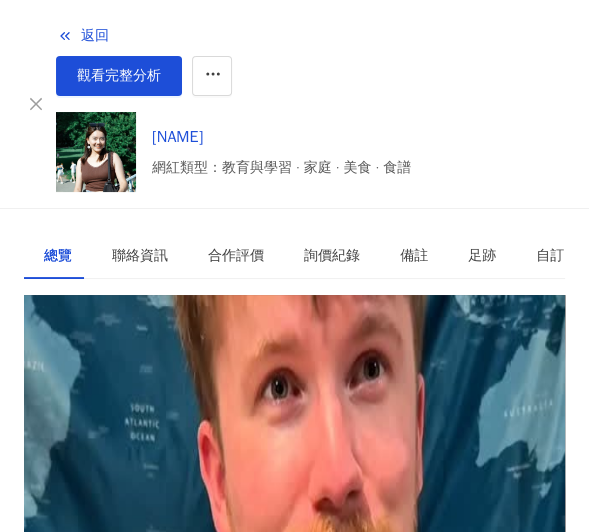 scroll, scrollTop: 615, scrollLeft: 0, axis: vertical 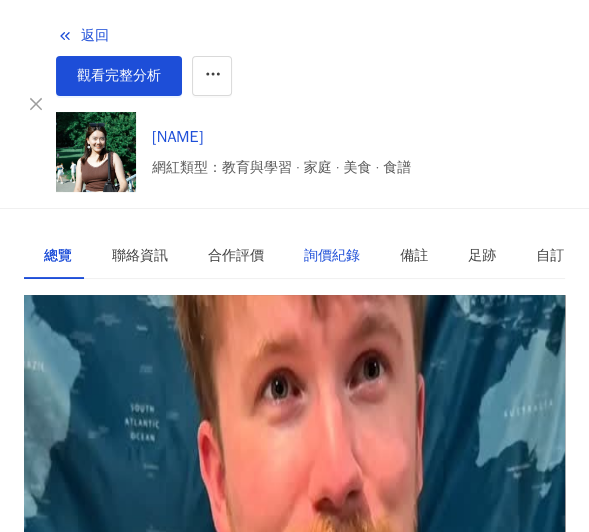click on "詢價紀錄" at bounding box center [332, 256] 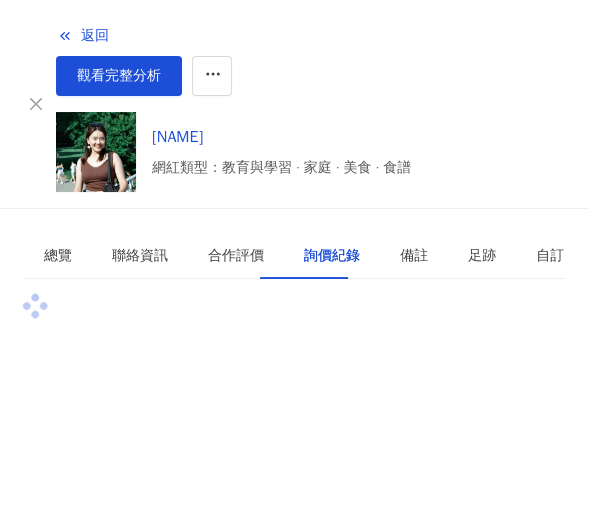 scroll, scrollTop: 0, scrollLeft: 0, axis: both 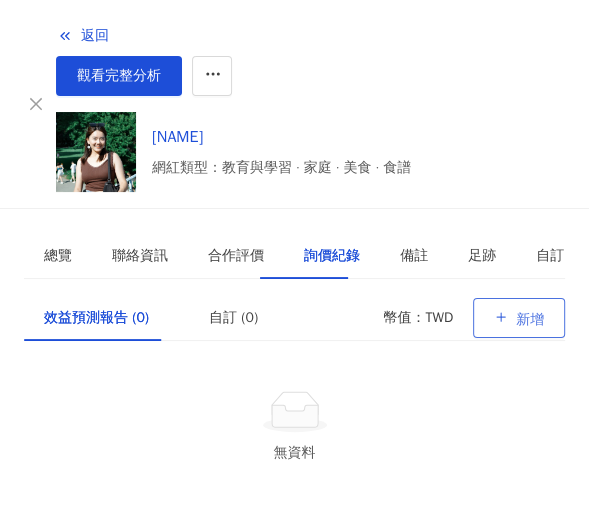click on "新增" at bounding box center [530, 320] 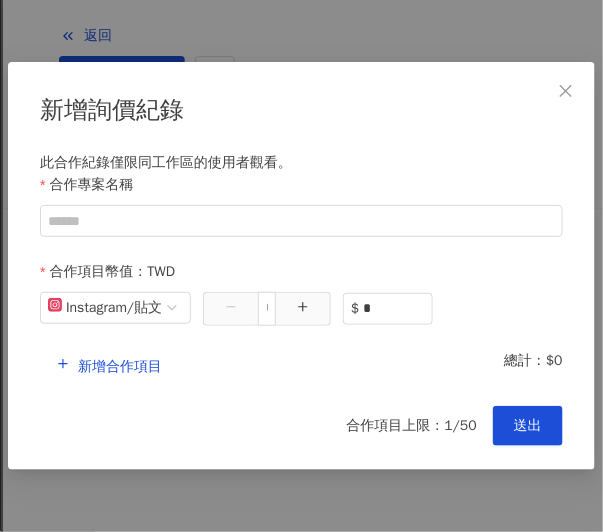 click 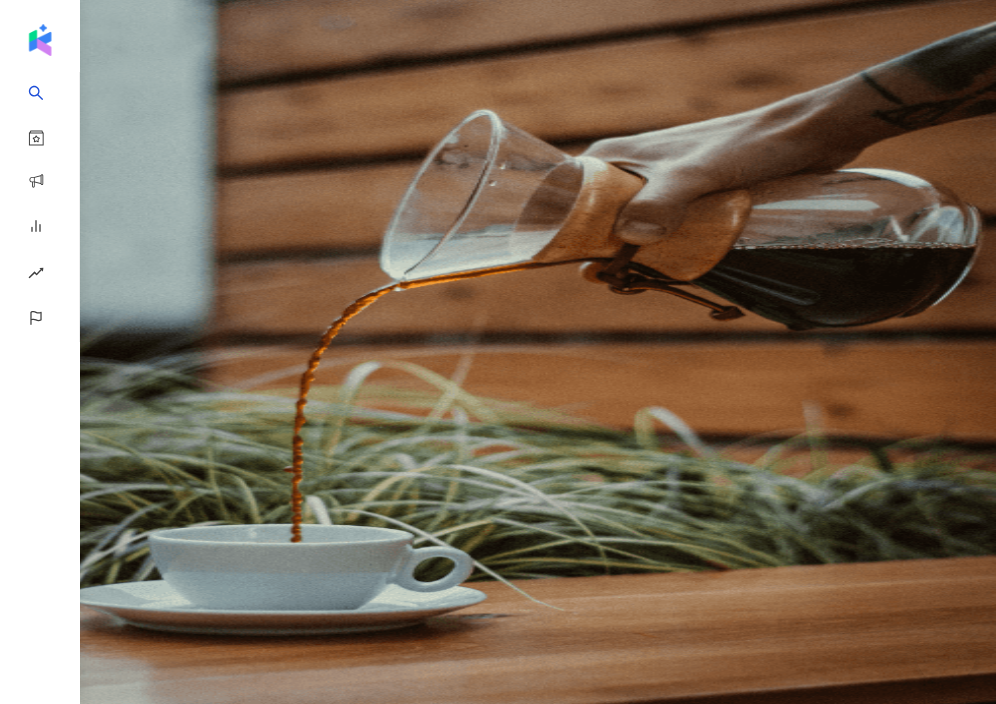 scroll, scrollTop: 0, scrollLeft: 0, axis: both 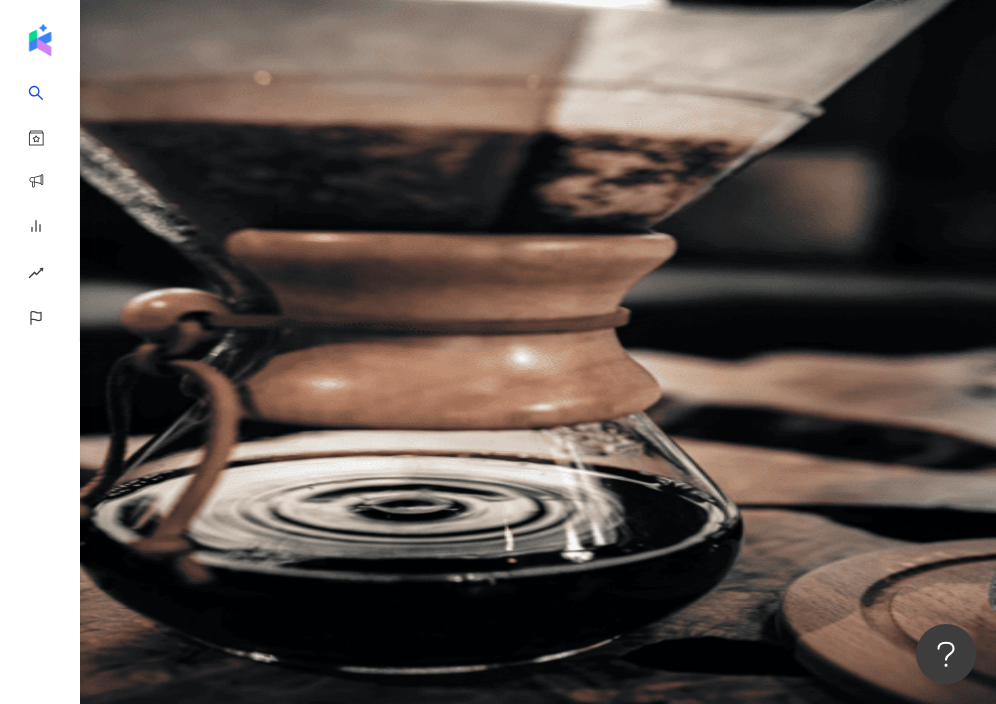 click on "el-icon-cs 預約線上 Demo 申請試用 繁體中文 活動訊息 D" at bounding box center [498, 240] 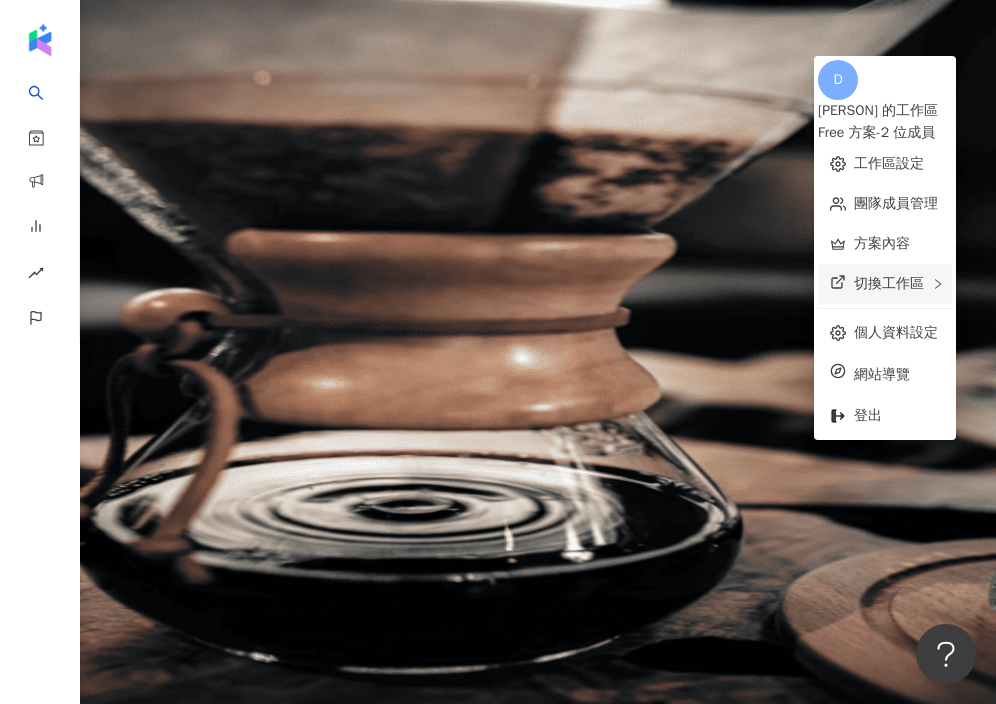 click on "切換工作區" at bounding box center (889, 283) 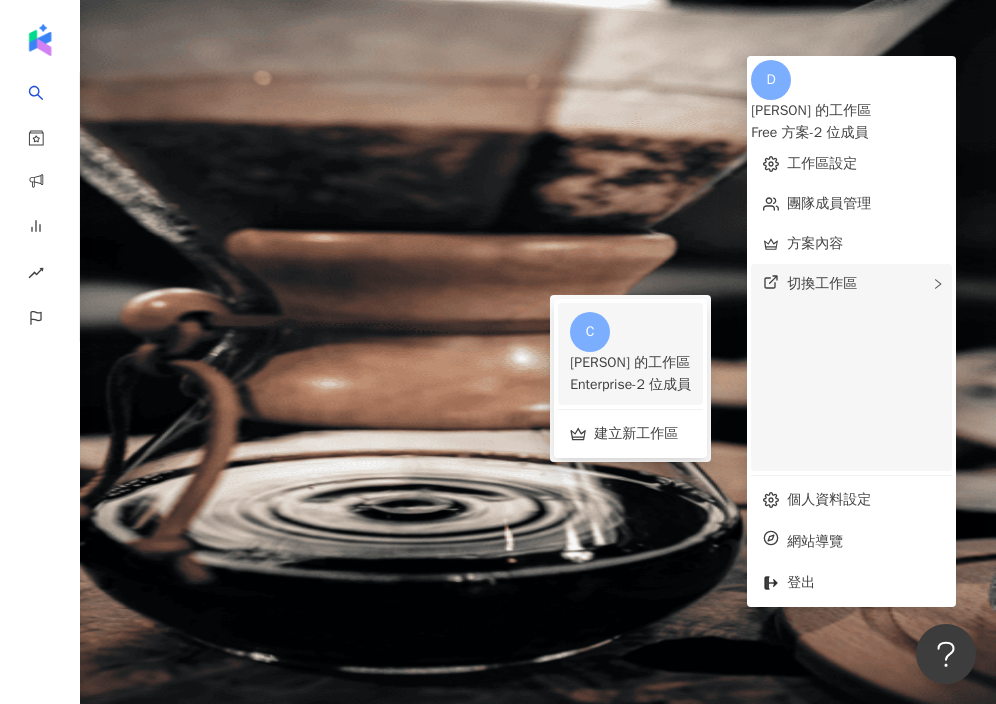 click on "Enterprise  -  2 位成員" at bounding box center (630, 385) 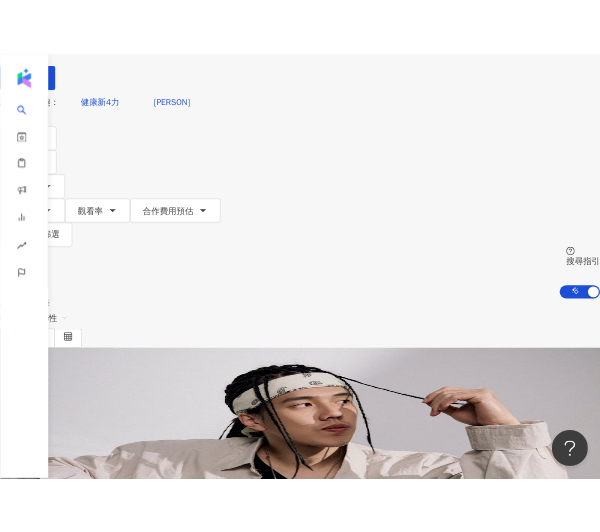 scroll, scrollTop: 0, scrollLeft: 0, axis: both 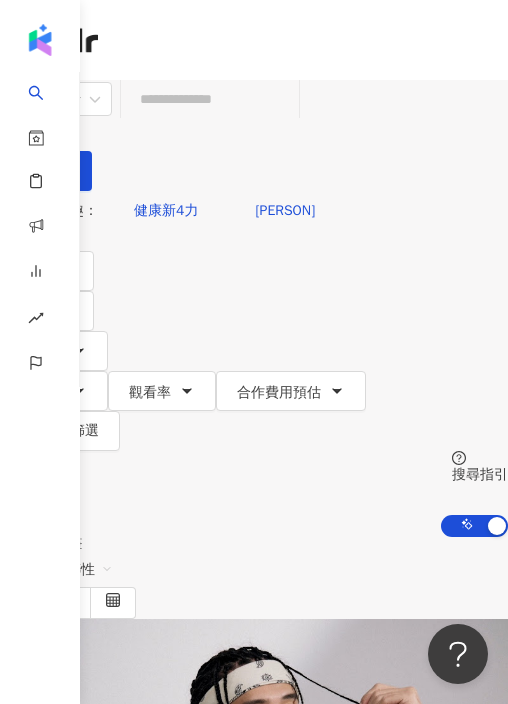 click on "您可能感興趣： 健康新4力  feibi  類型 性別 追蹤數 互動率 觀看率 合作費用預估  更多篩選 搜尋指引 AI  開啟 AI  關閉" at bounding box center [254, 364] 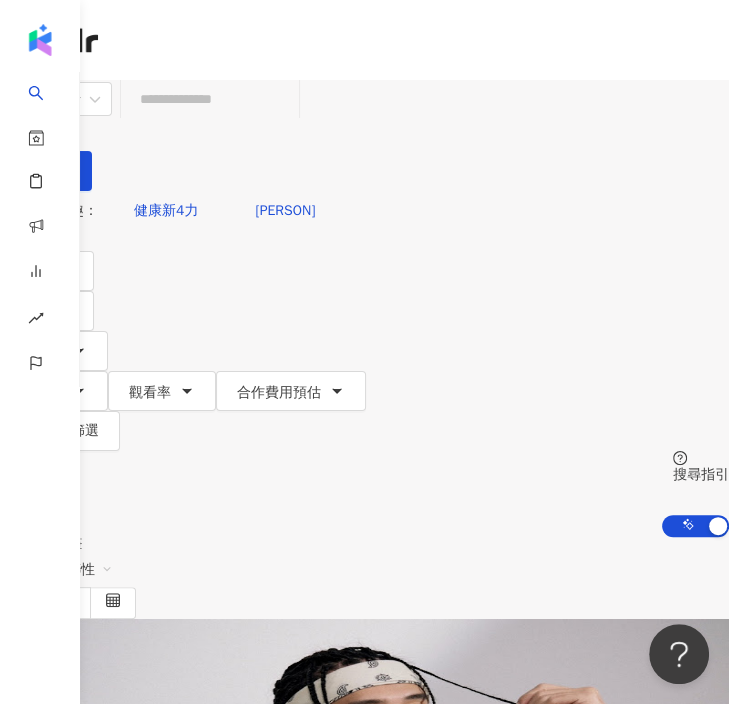 click at bounding box center (210, 99) 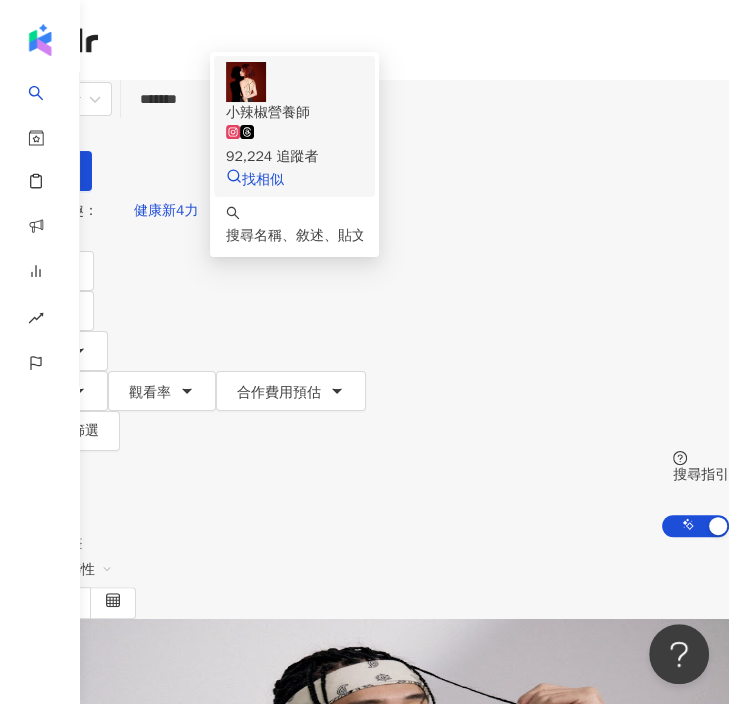 click 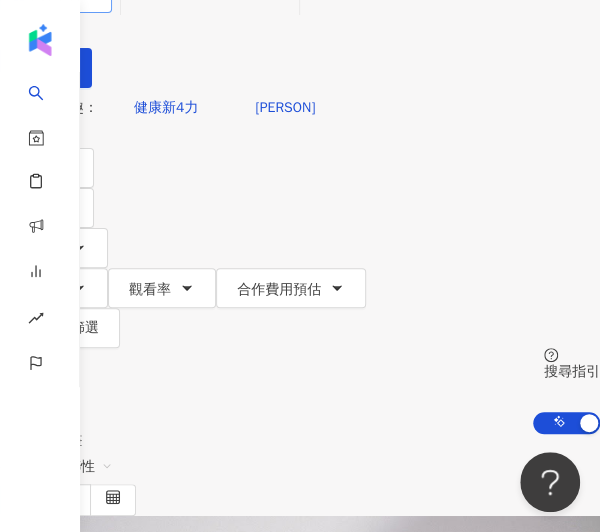 scroll, scrollTop: 0, scrollLeft: 0, axis: both 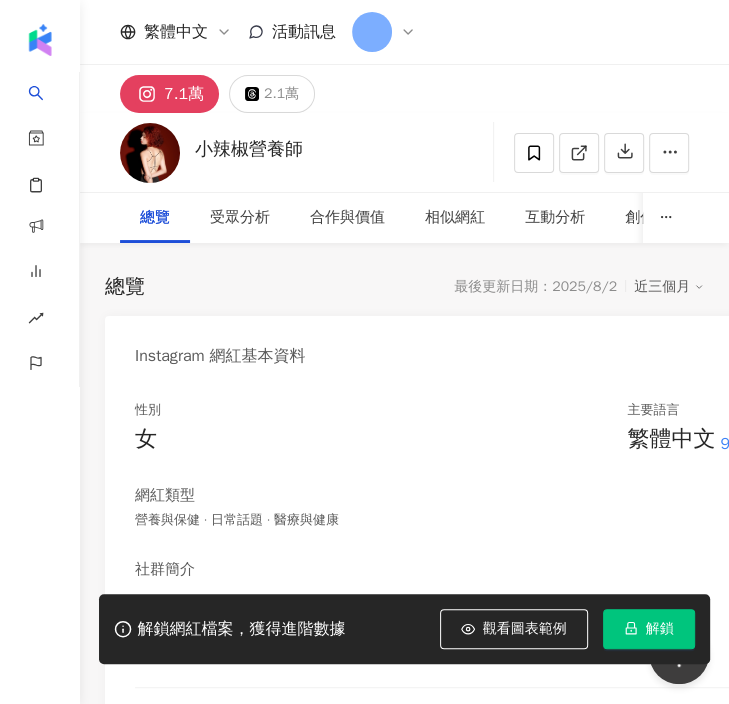 click at bounding box center [581, 153] 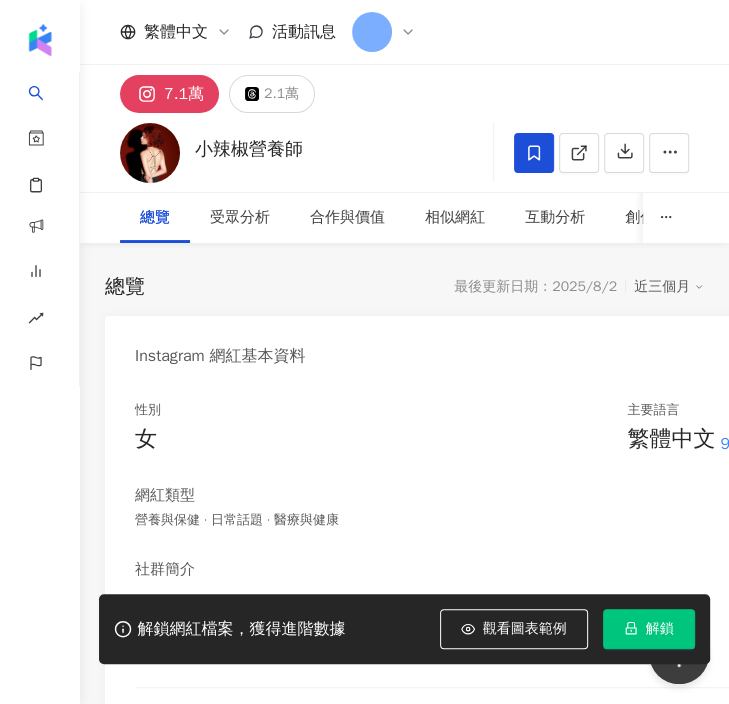 click 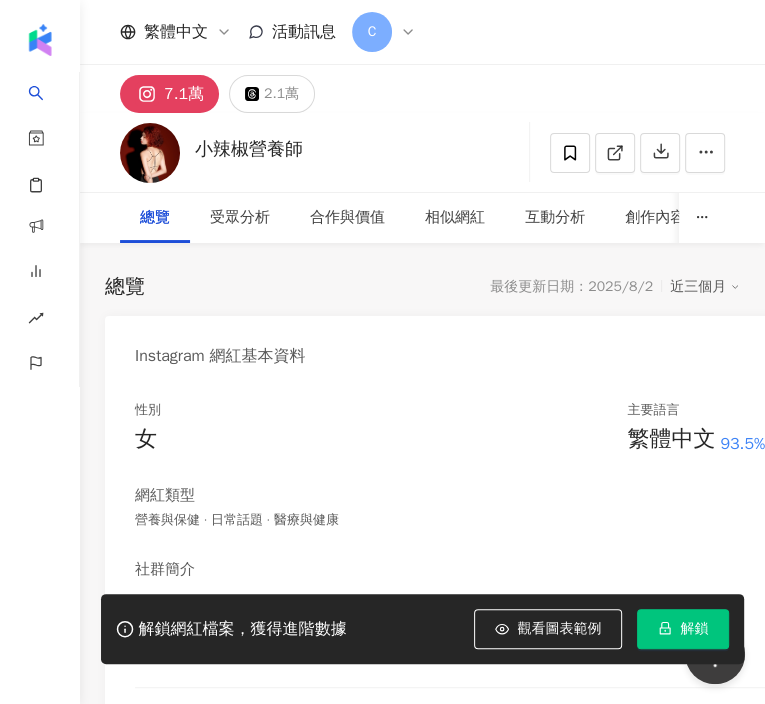 click on "加入網紅收藏" at bounding box center [383, 157] 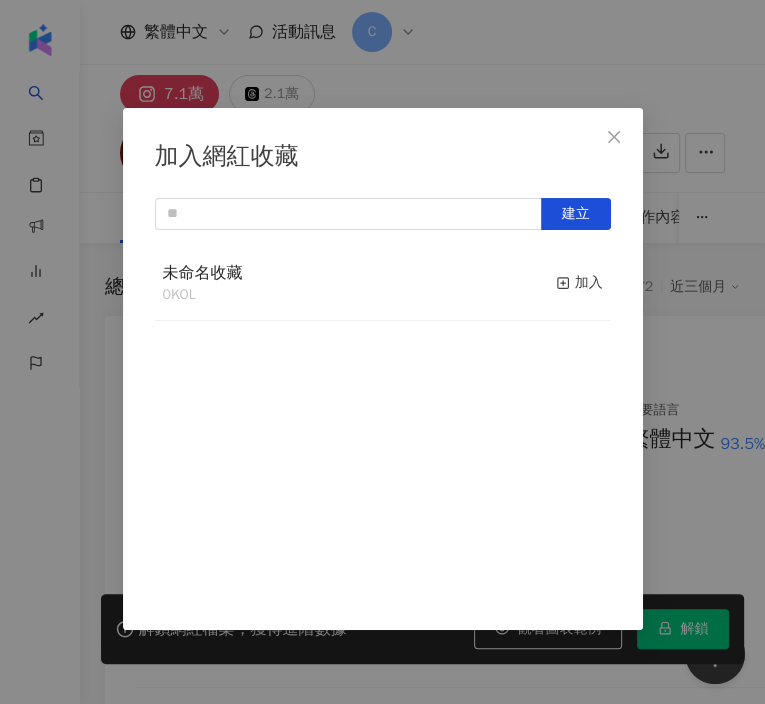 click on "加入網紅收藏 建立 未命名收藏 0  KOL 加入" at bounding box center [383, 369] 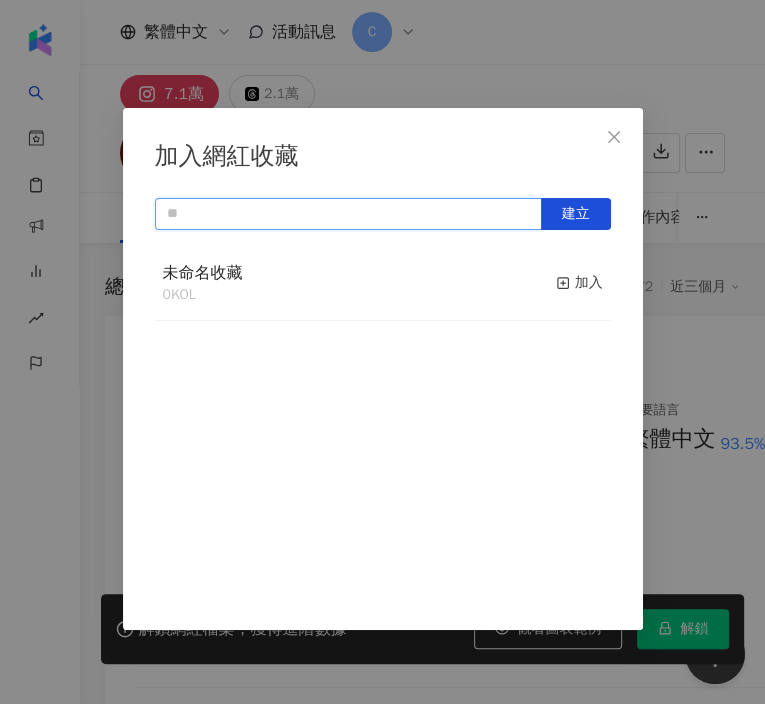 click at bounding box center [348, 214] 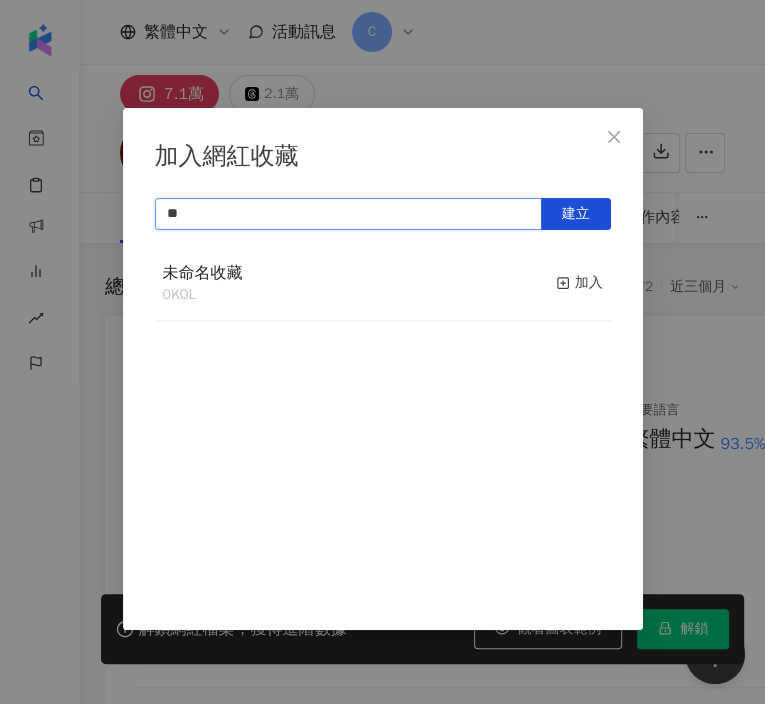 type on "*" 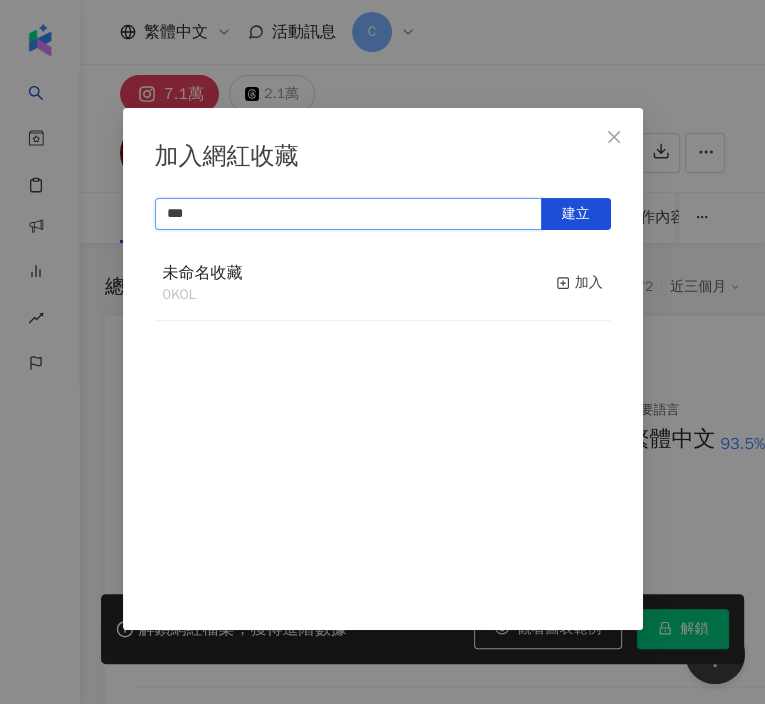 type on "***" 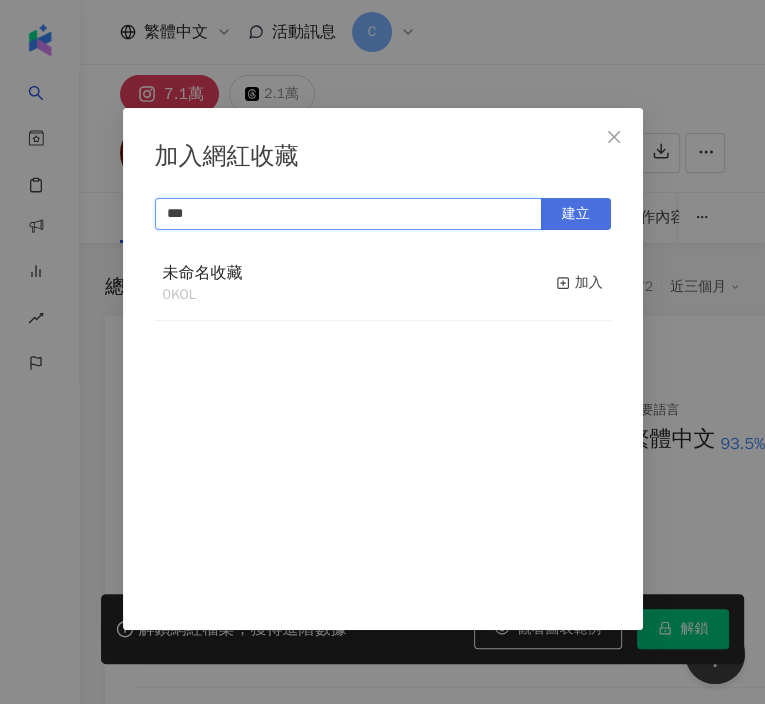 click on "建立" at bounding box center (576, 214) 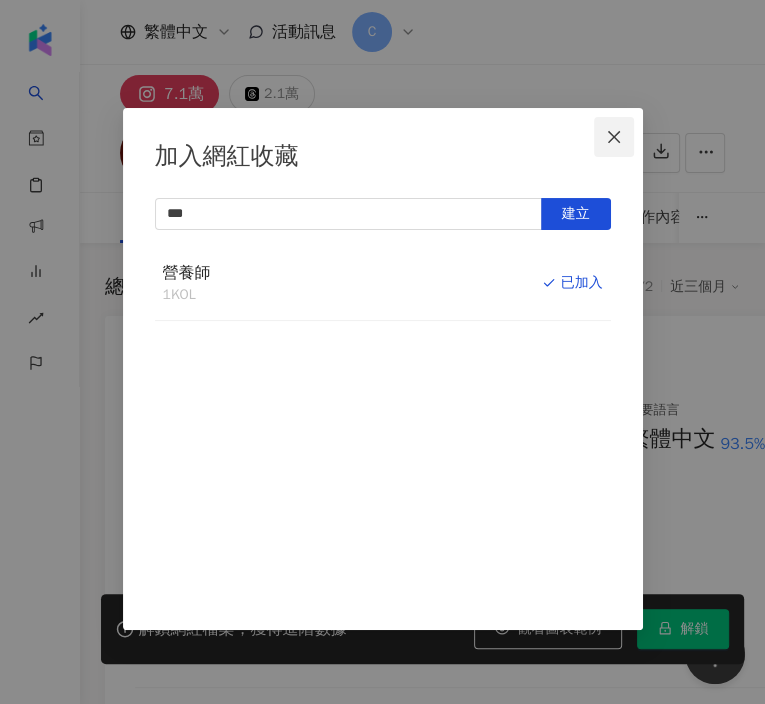 click 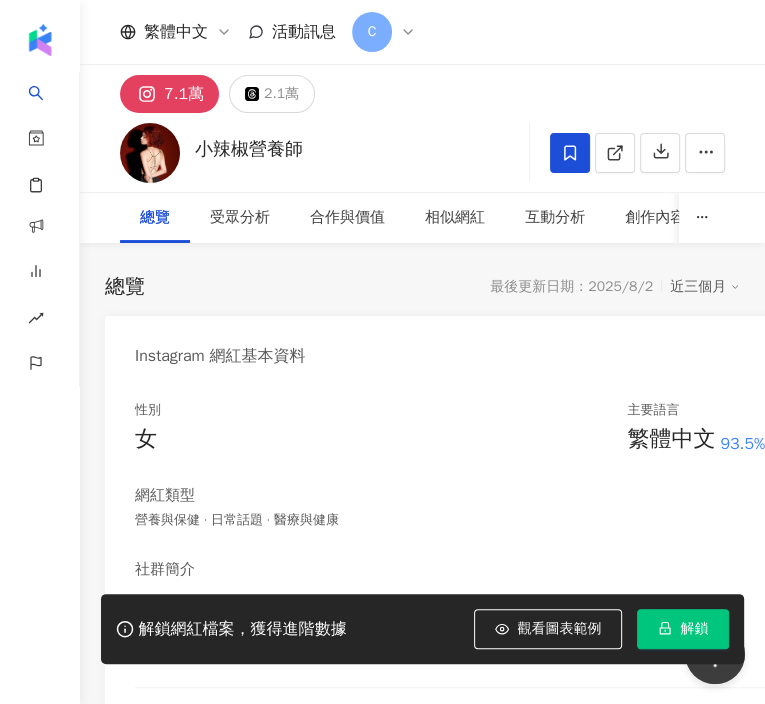 click at bounding box center (0, 0) 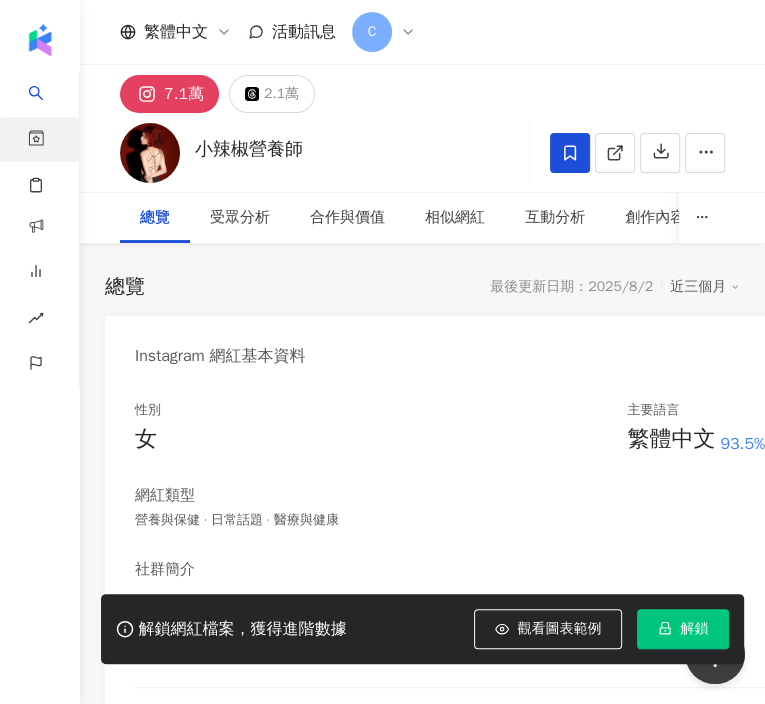type on "*******" 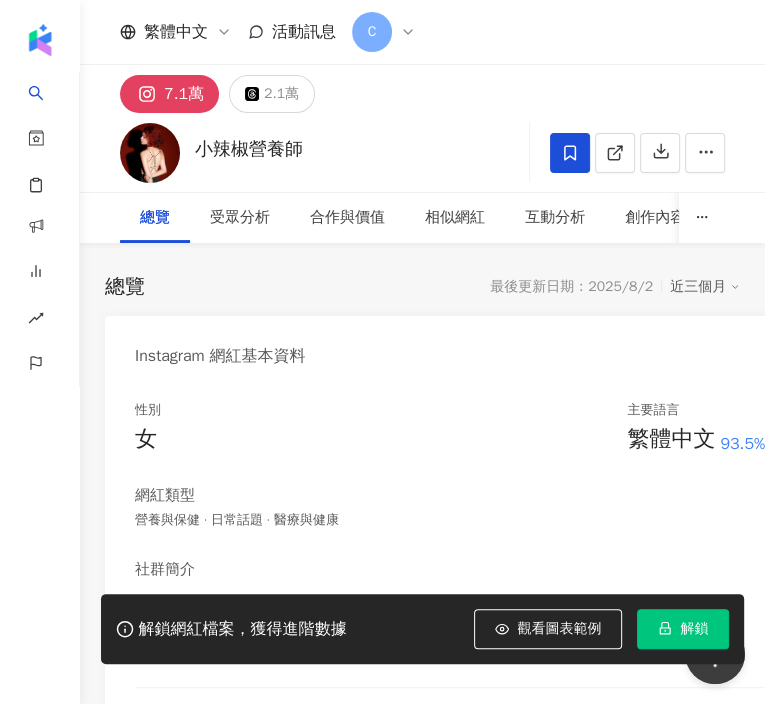 drag, startPoint x: 362, startPoint y: 42, endPoint x: 351, endPoint y: 35, distance: 13.038404 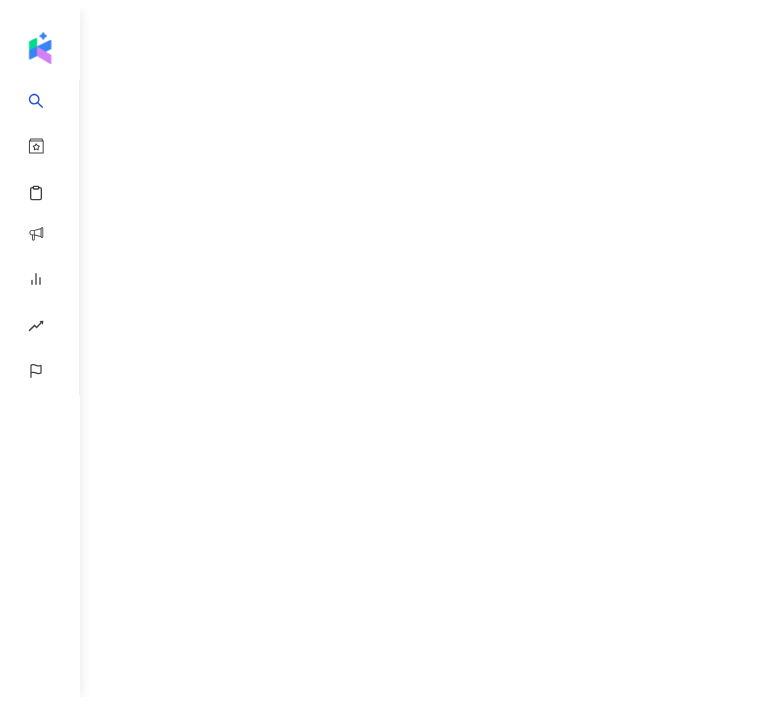 scroll, scrollTop: 0, scrollLeft: 0, axis: both 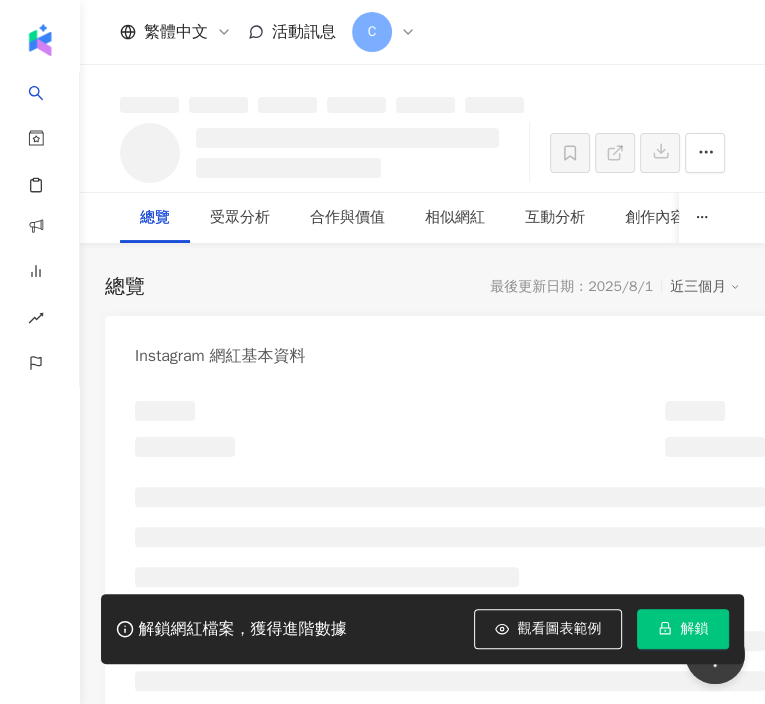 click 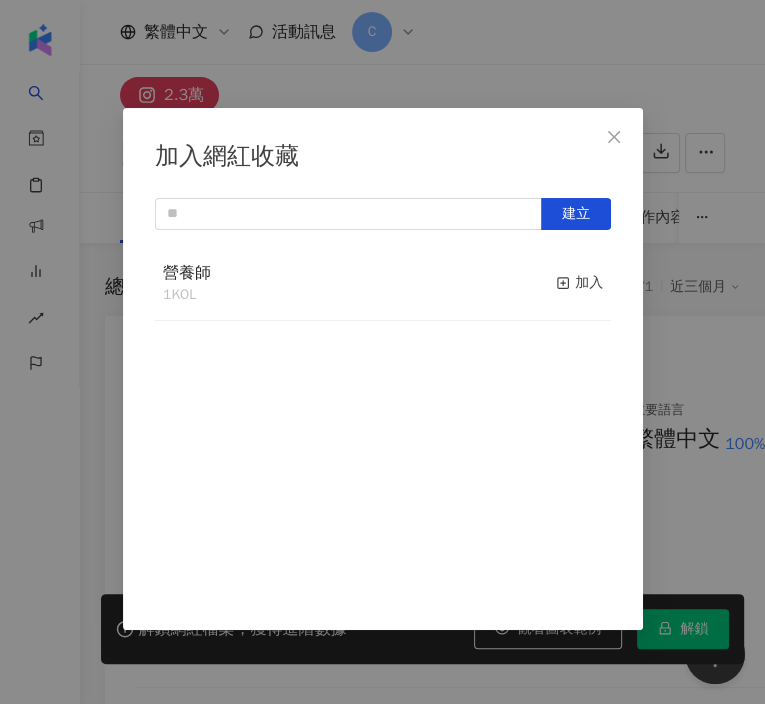 click on "營養師 1  KOL 加入" at bounding box center [383, 284] 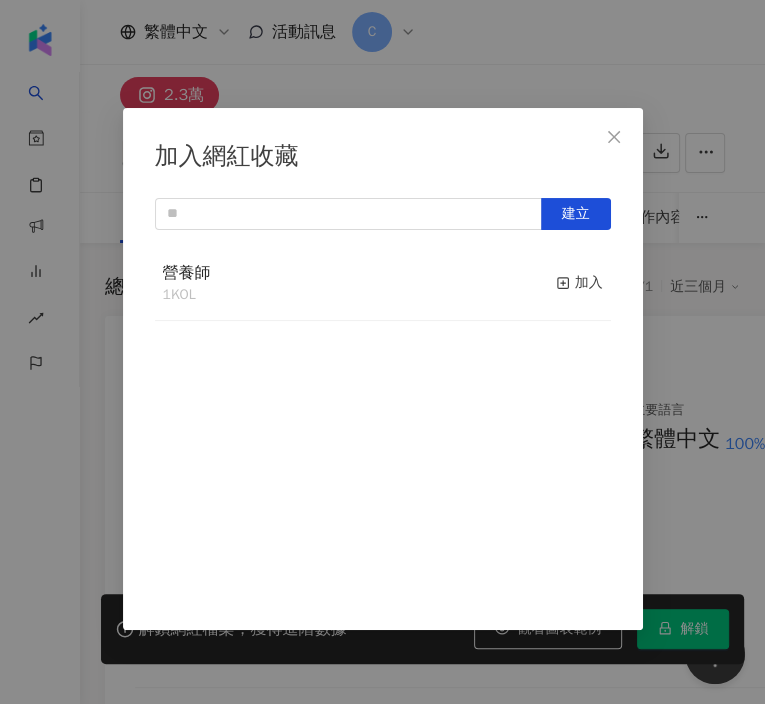 click on "營養師 1  KOL 加入" at bounding box center (383, 284) 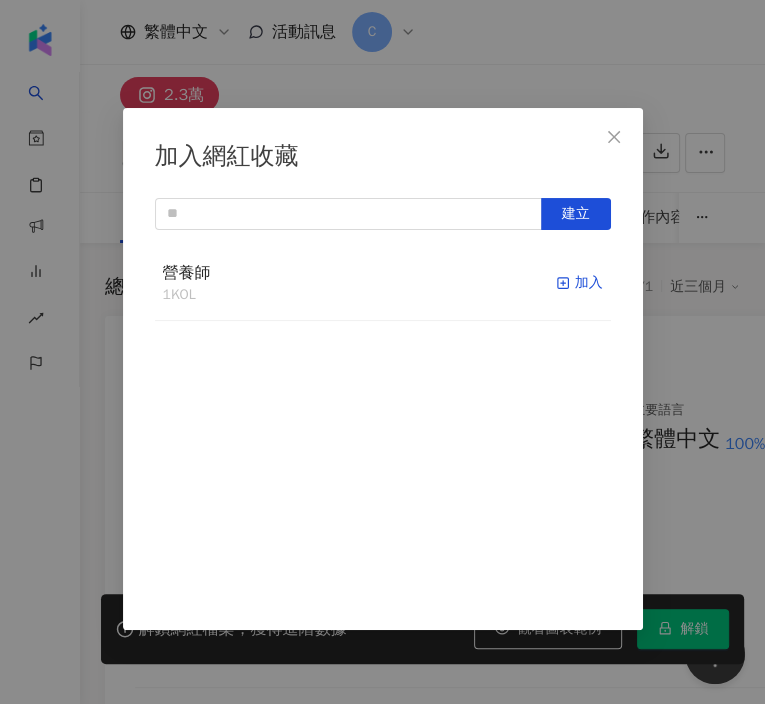 click on "加入" at bounding box center [579, 283] 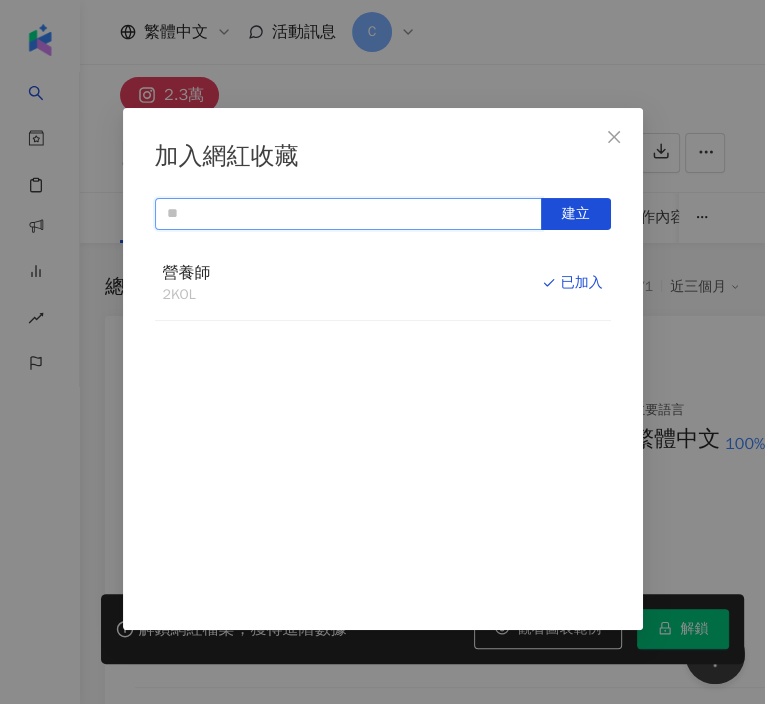 click at bounding box center [348, 214] 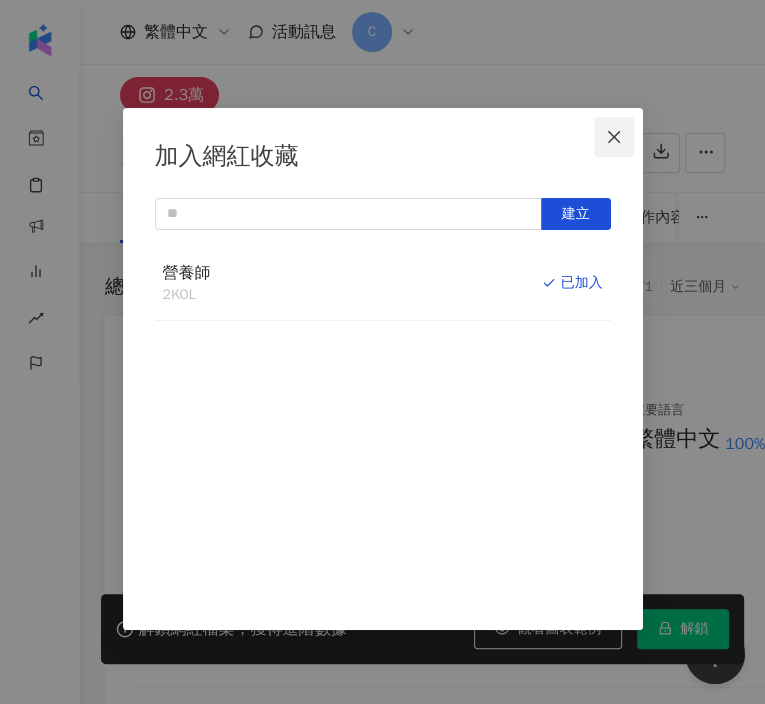 click 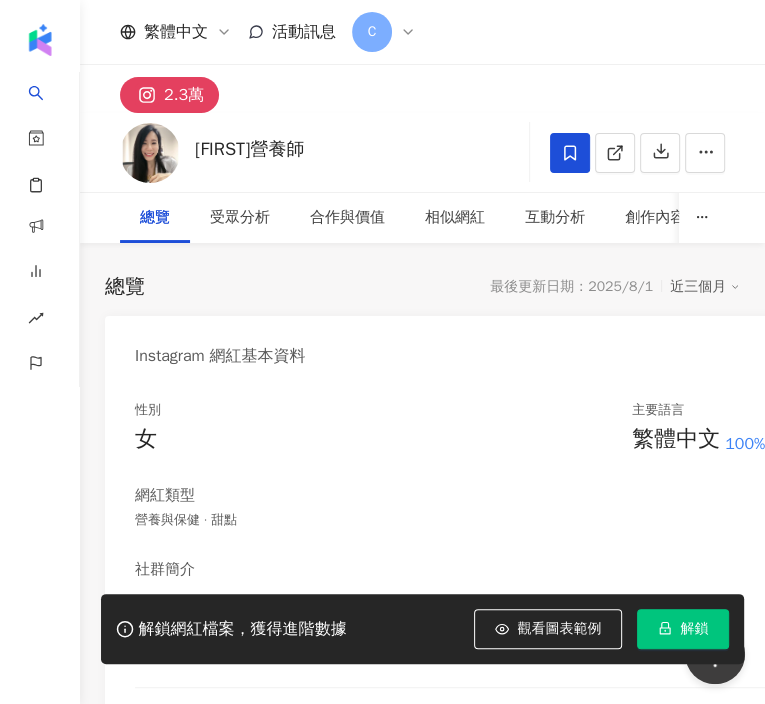 click at bounding box center [0, 0] 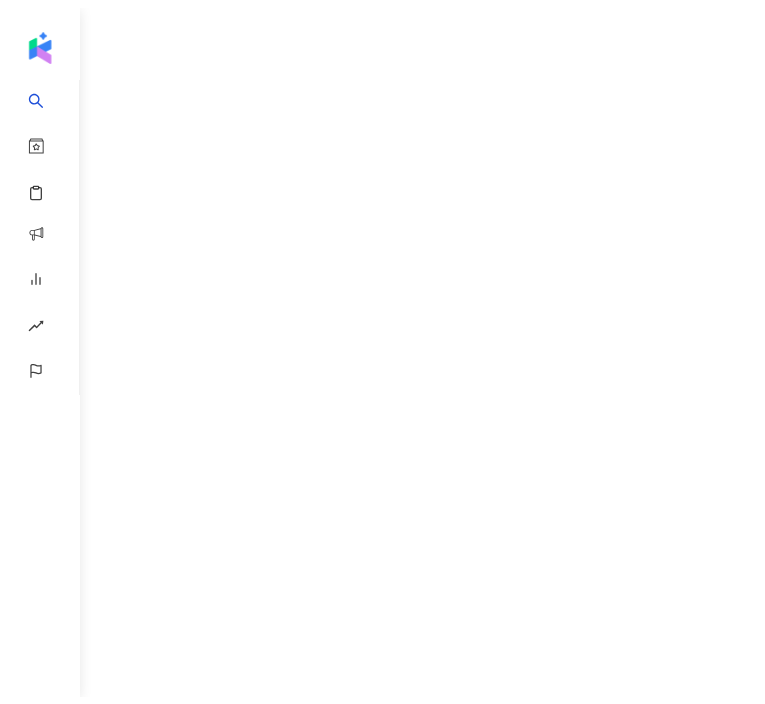 scroll, scrollTop: 0, scrollLeft: 0, axis: both 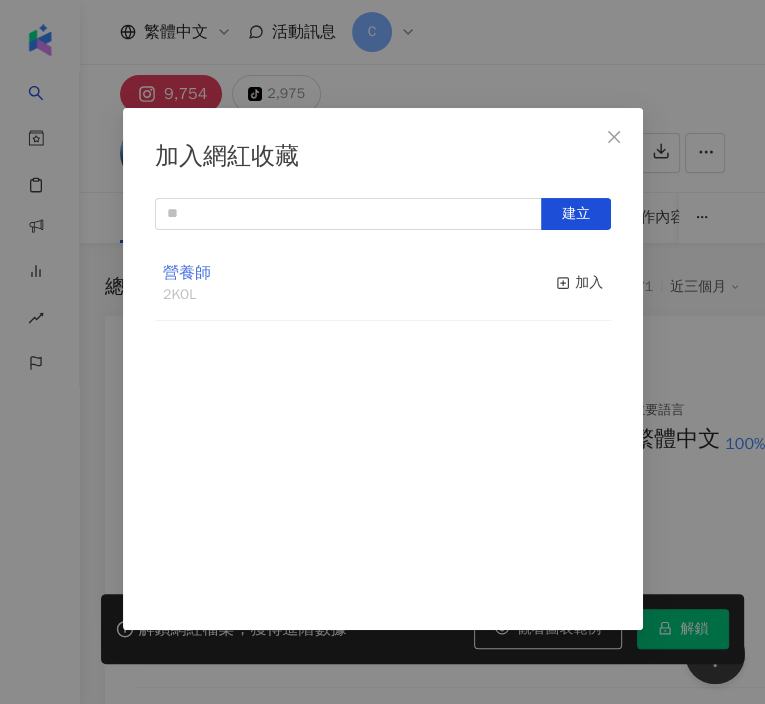 click on "營養師" at bounding box center (187, 273) 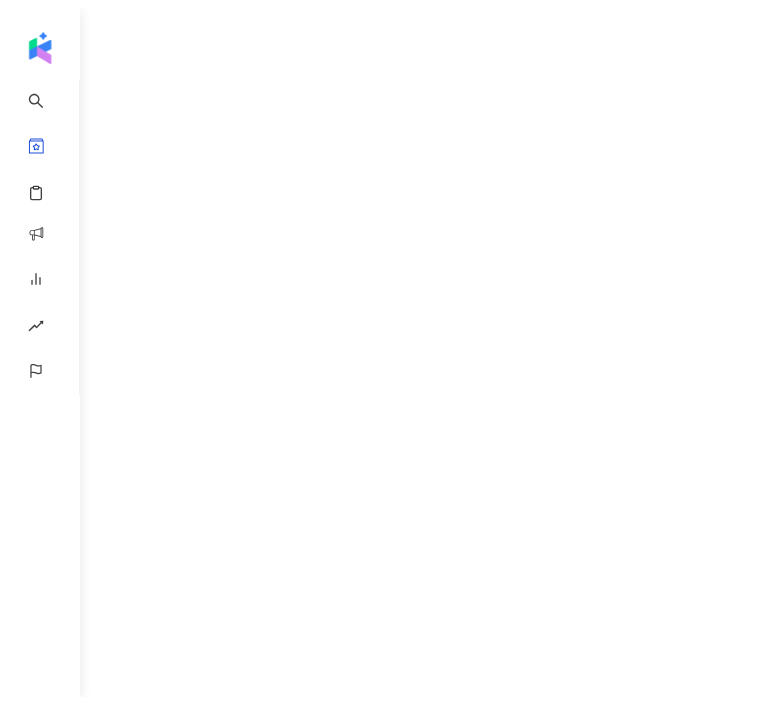 scroll, scrollTop: 0, scrollLeft: 0, axis: both 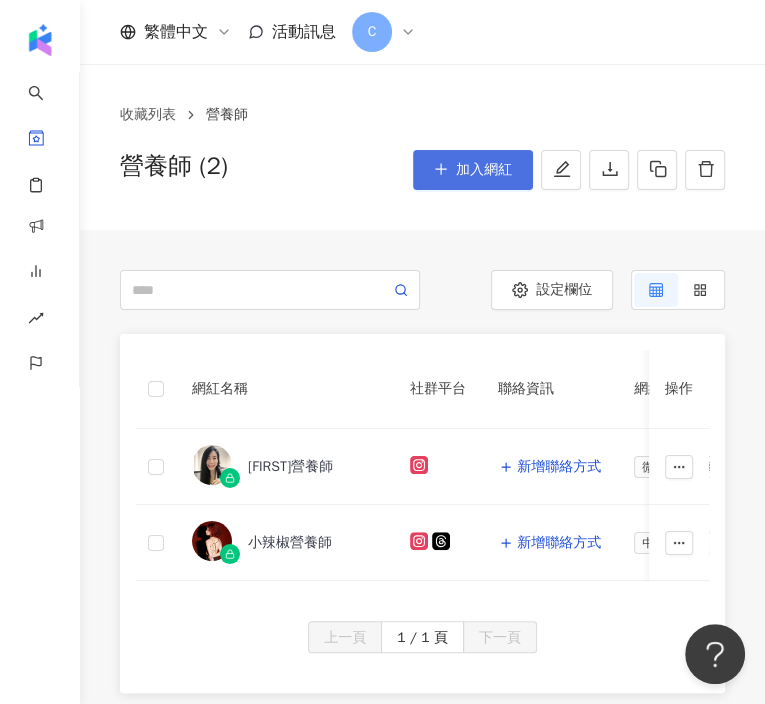 click on "加入網紅" at bounding box center (484, 170) 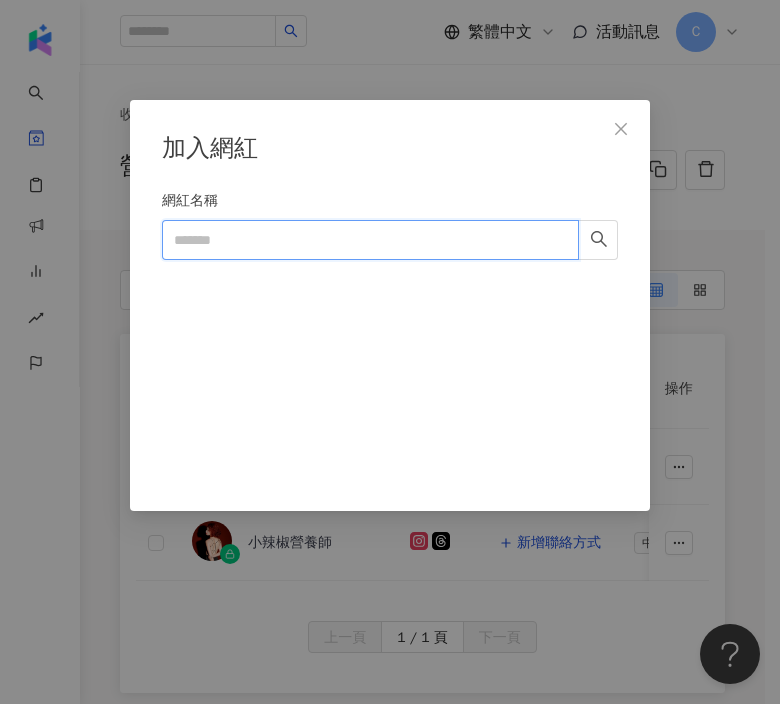 click on "網紅名稱" at bounding box center (370, 240) 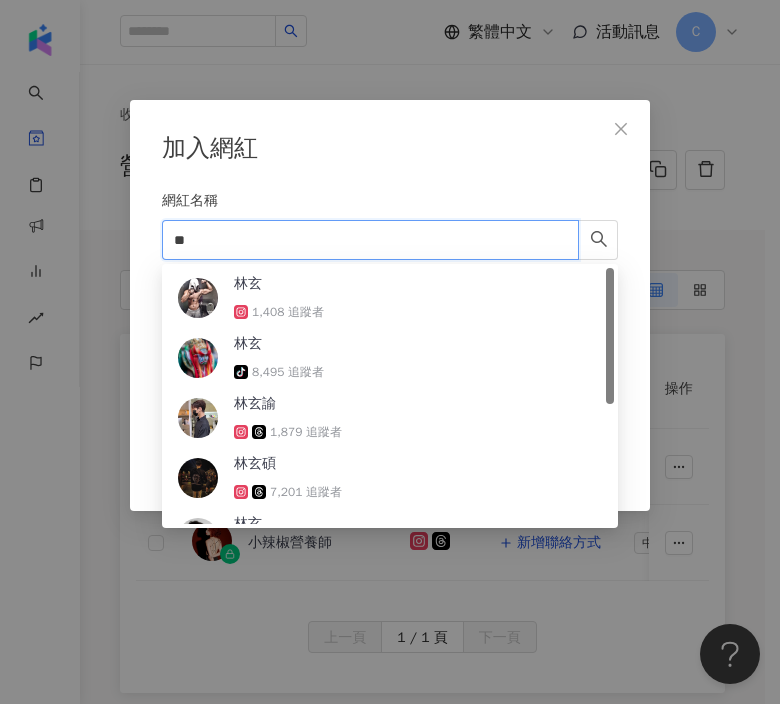 type on "**" 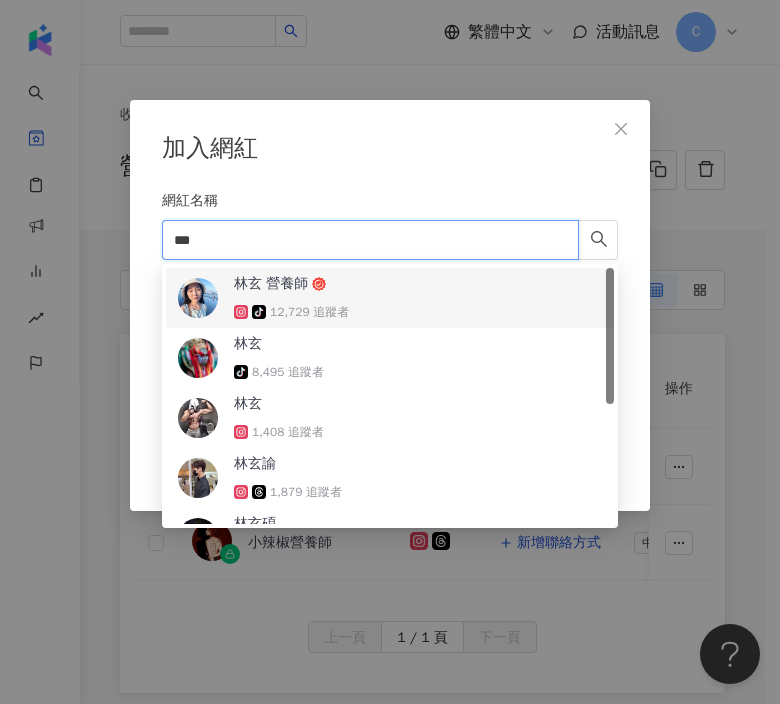 click on "林玄 營養師" at bounding box center (271, 284) 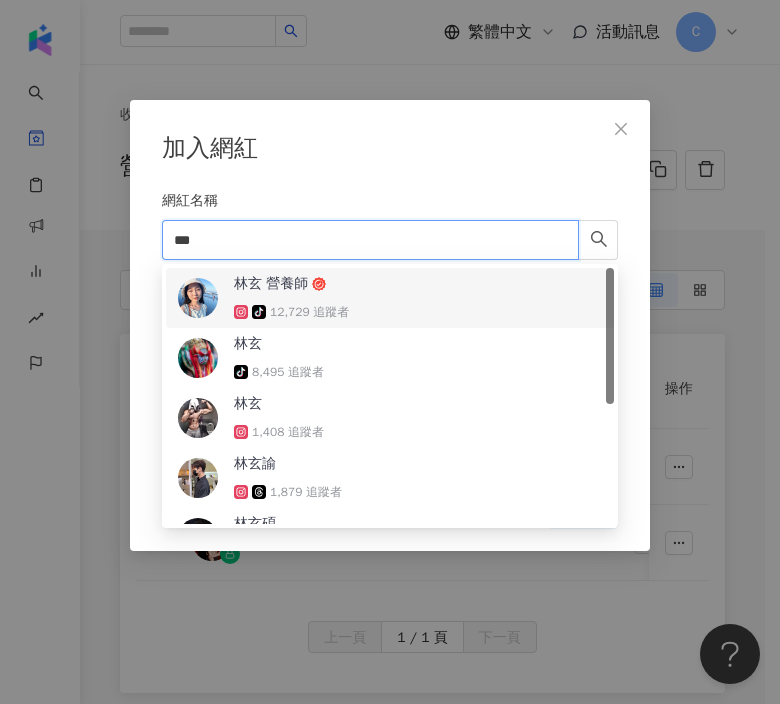 type 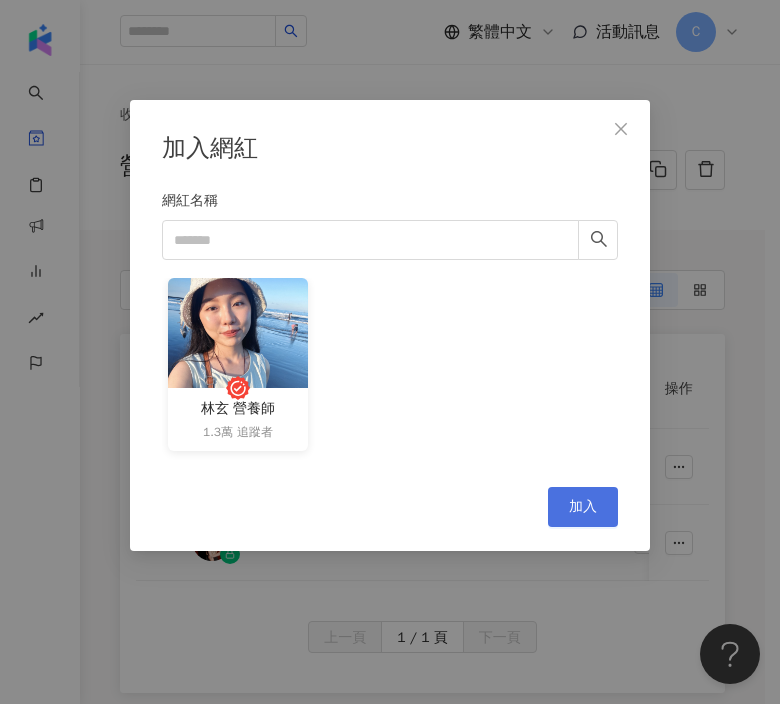 click on "加入" at bounding box center (583, 507) 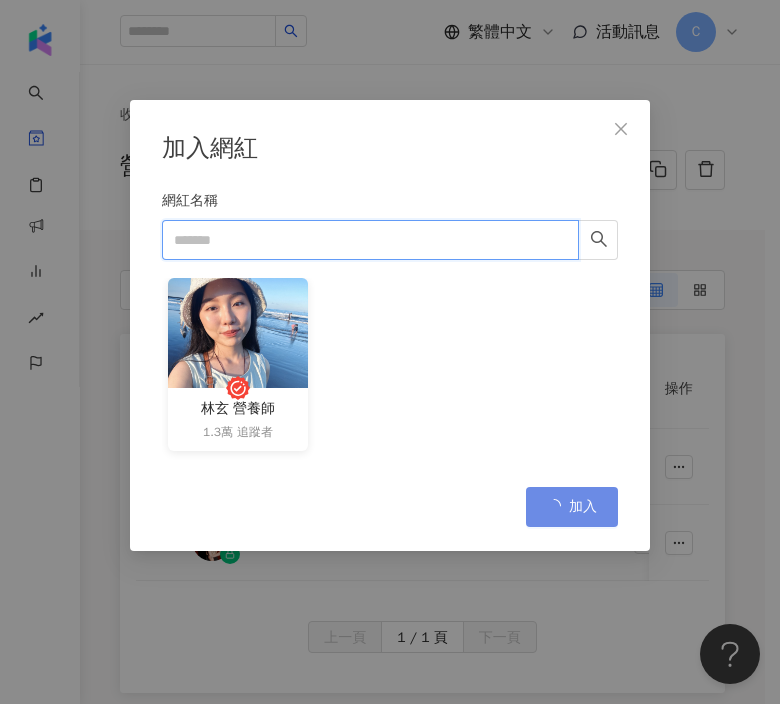 click on "網紅名稱" at bounding box center [370, 240] 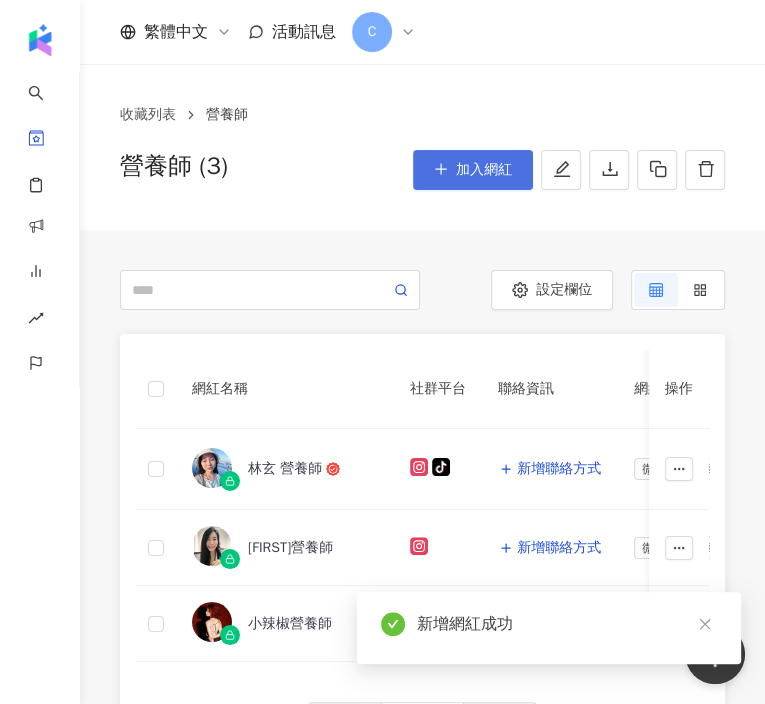 click on "加入網紅" at bounding box center [484, 170] 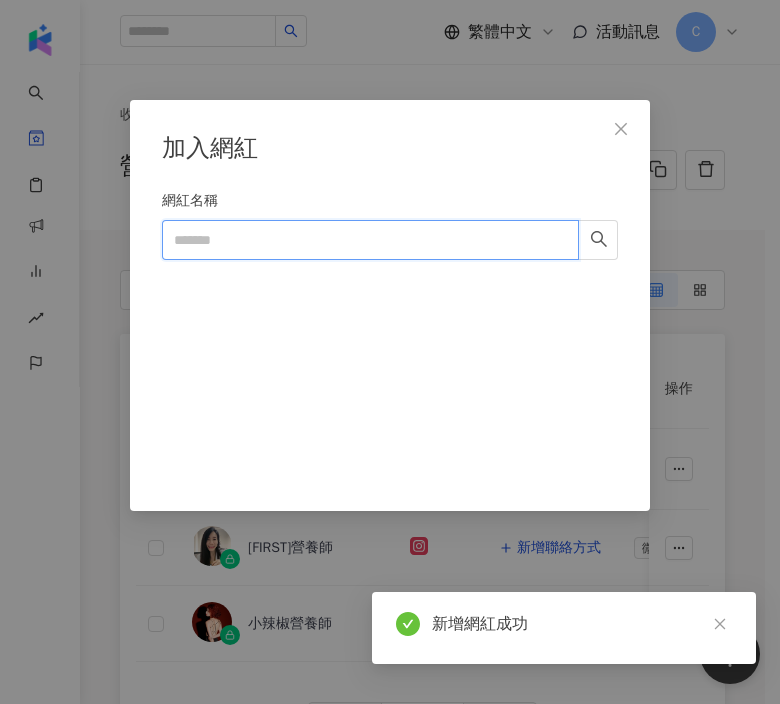 click on "網紅名稱" at bounding box center (370, 240) 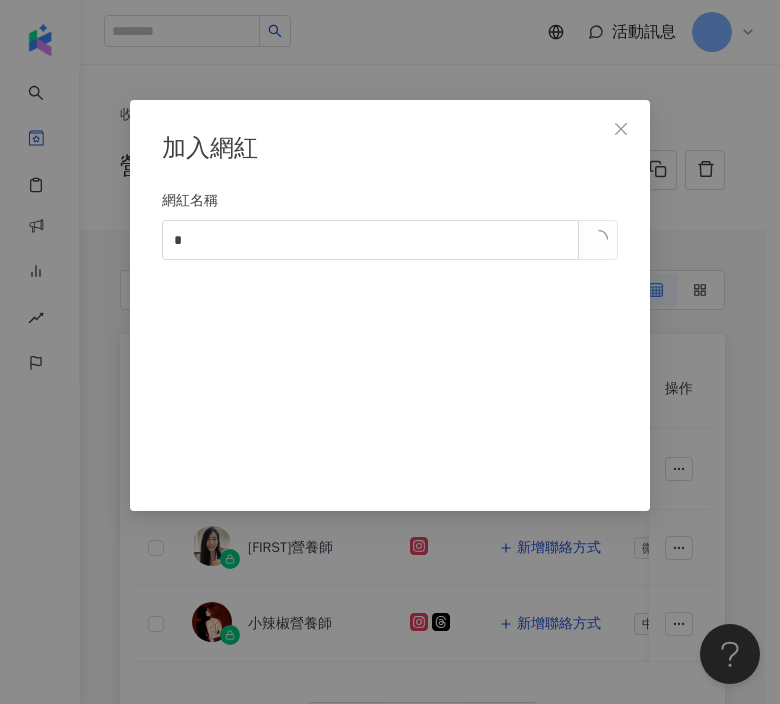 drag, startPoint x: 245, startPoint y: 196, endPoint x: 239, endPoint y: 133, distance: 63.28507 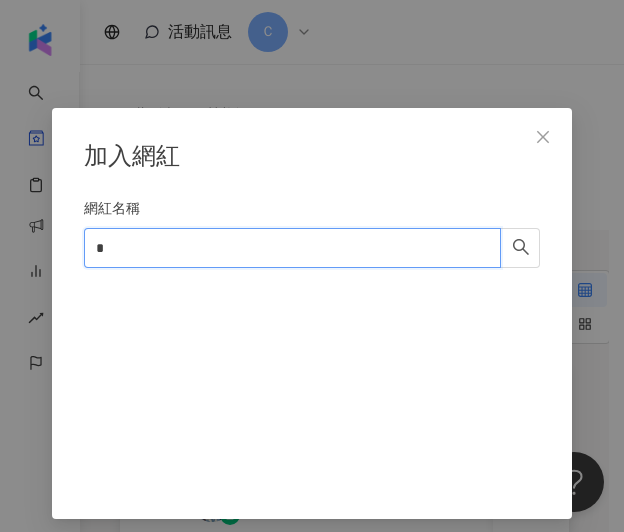 click on "*" at bounding box center (292, 248) 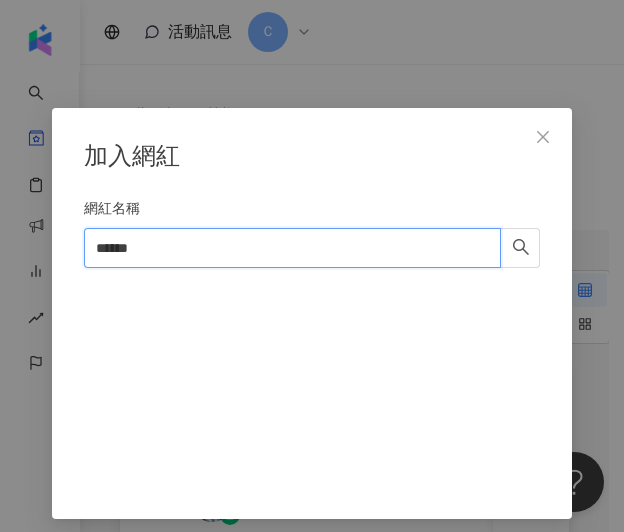 type on "******" 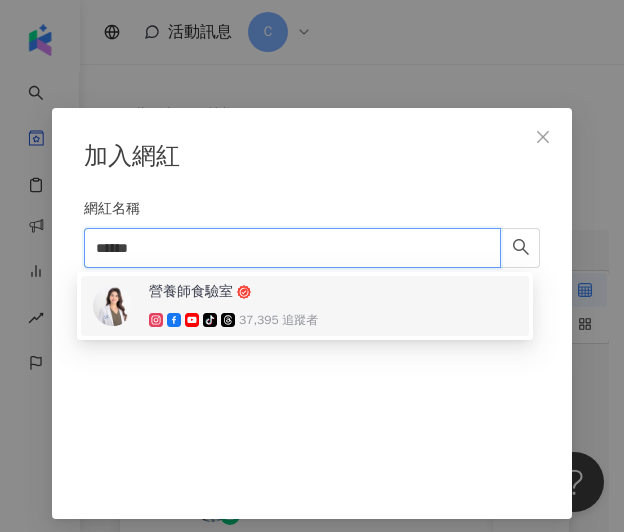 click on "營養師食驗室 tiktok-icon 37,395   追蹤者" at bounding box center (233, 306) 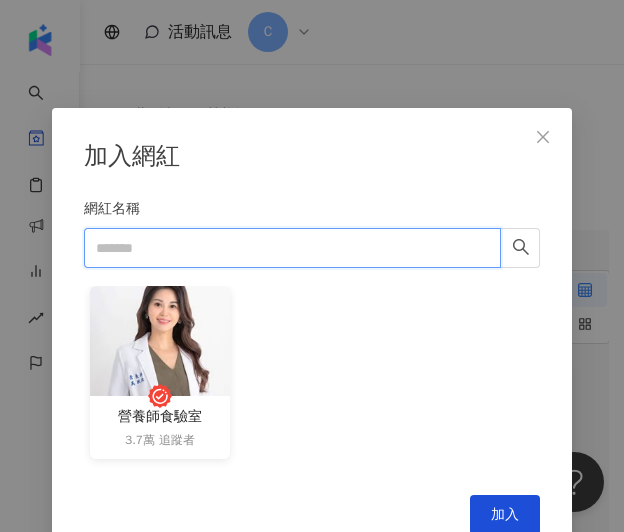 click on "網紅名稱" at bounding box center (292, 248) 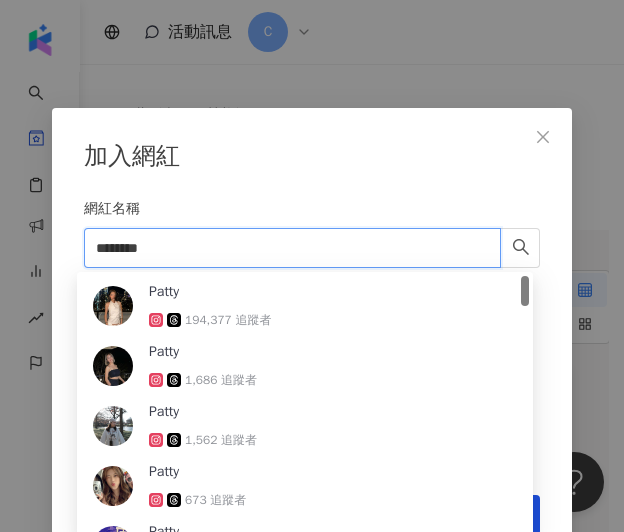 type on "********" 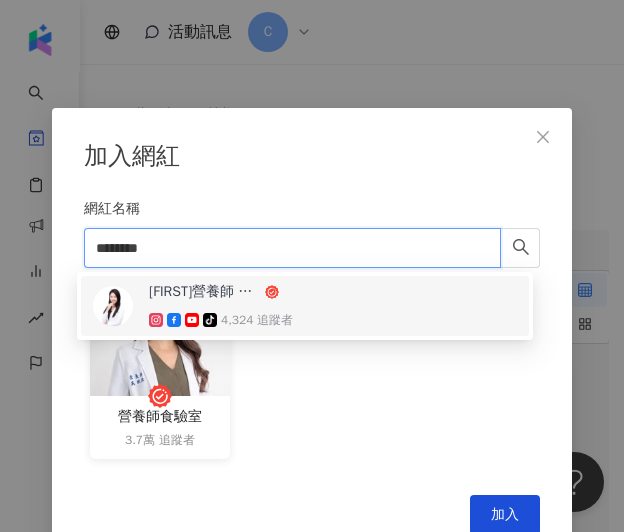 click on "[NUMBER]   追蹤者" at bounding box center [257, 320] 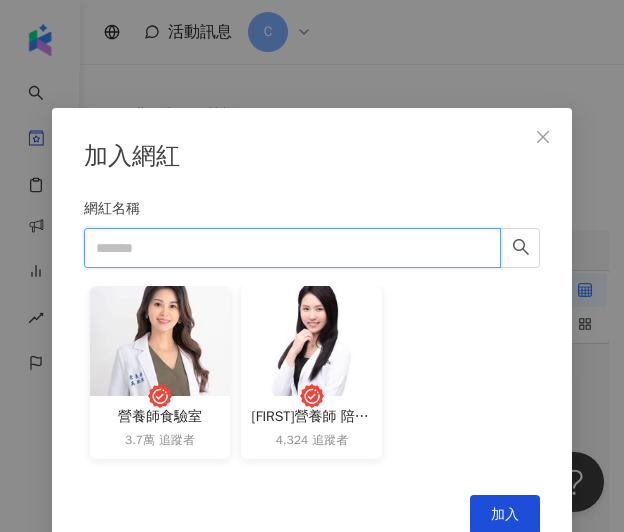 click on "網紅名稱" at bounding box center [292, 248] 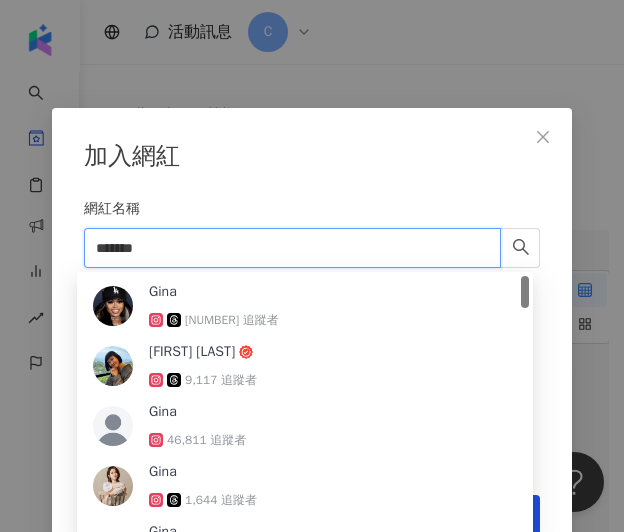 type on "*******" 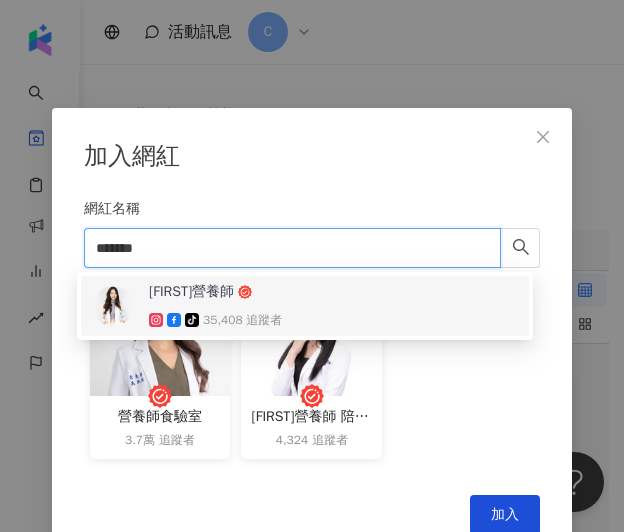 click on "35,408   追蹤者" at bounding box center [242, 320] 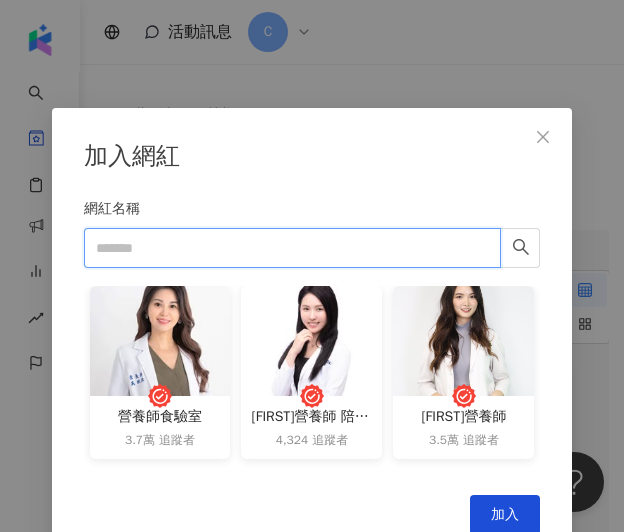 click on "網紅名稱" at bounding box center [292, 248] 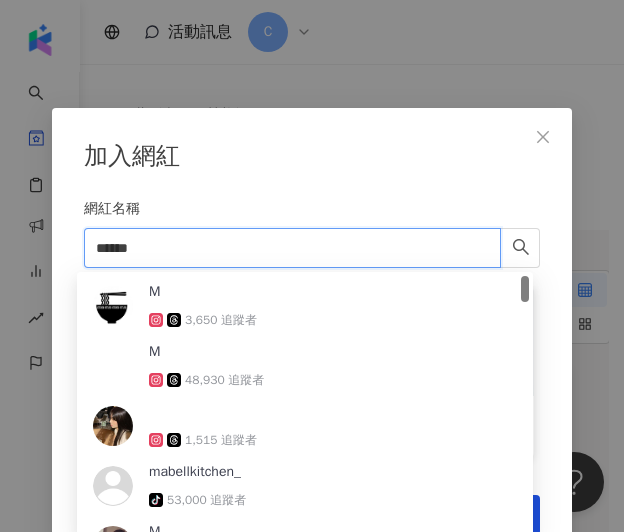 type on "******" 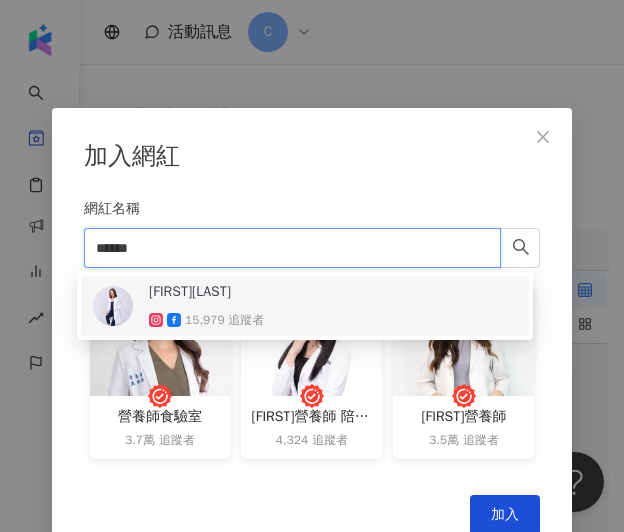 click on "[FIRST][LAST]" at bounding box center (214, 292) 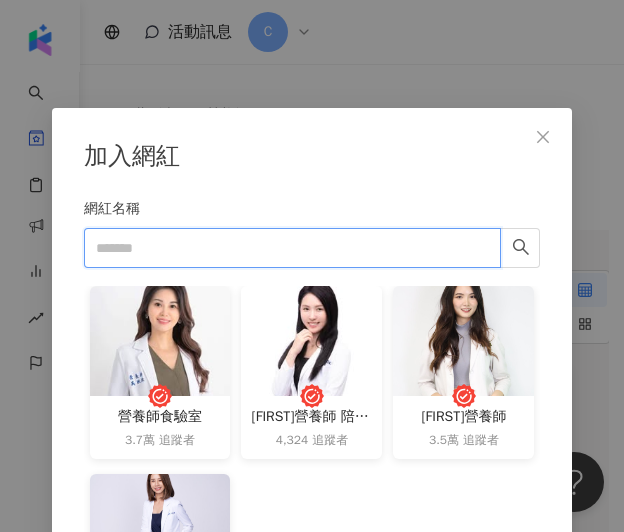click on "網紅名稱" at bounding box center [292, 248] 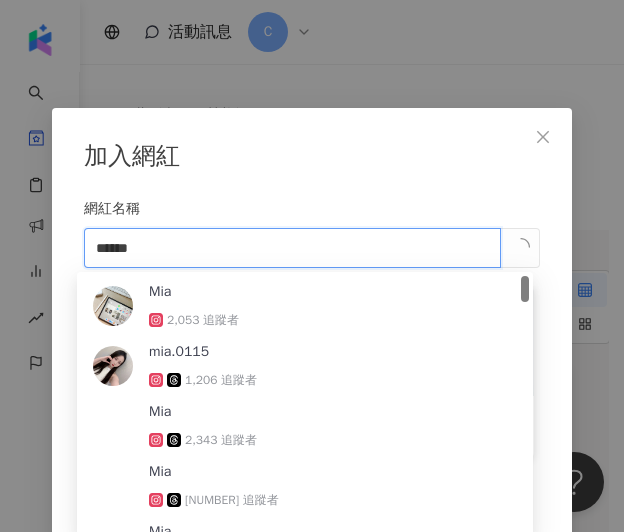 type on "******" 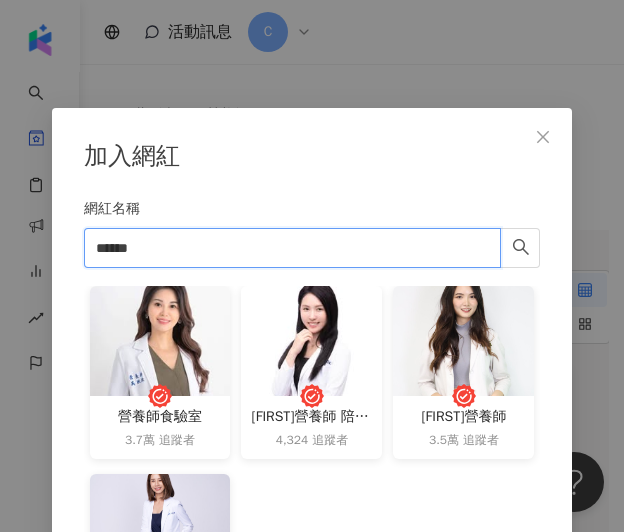 click on "******" at bounding box center (292, 248) 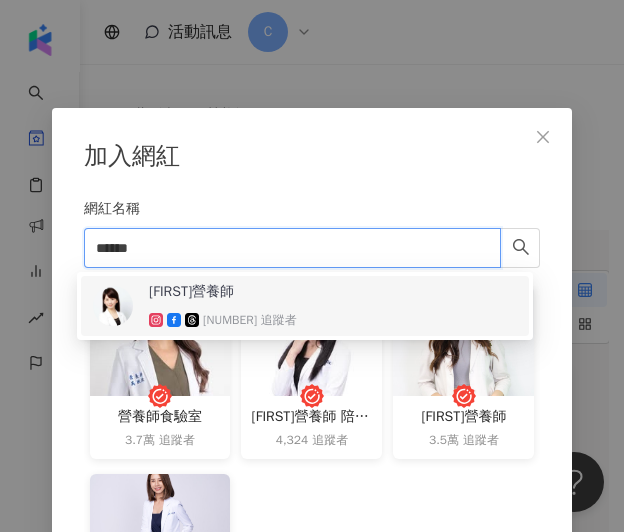 click on "[FIRST]營養師" at bounding box center [191, 292] 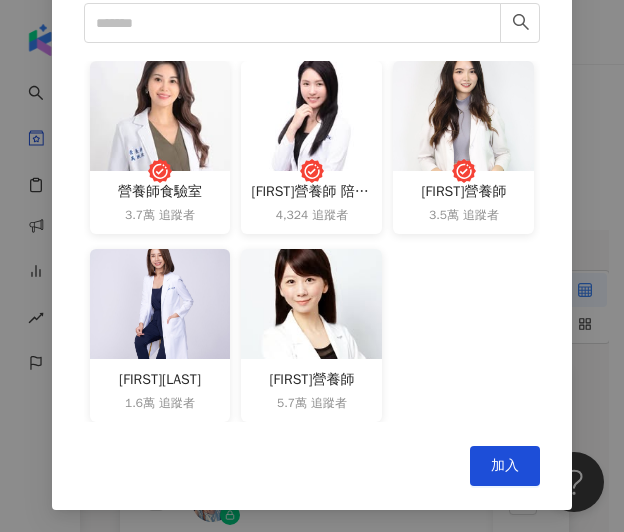 scroll, scrollTop: 126, scrollLeft: 0, axis: vertical 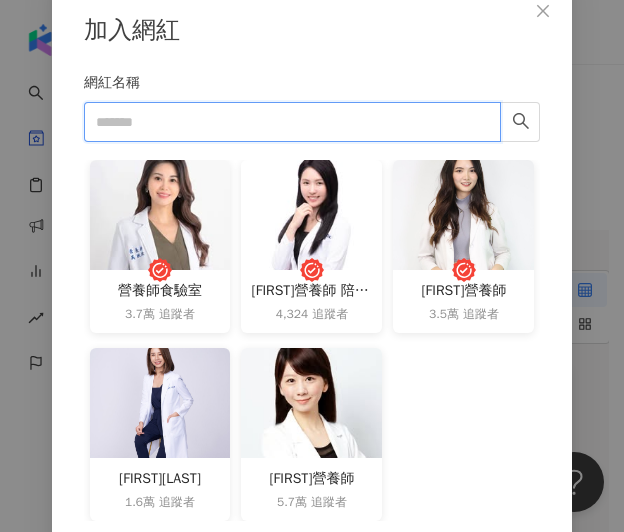 click on "網紅名稱" at bounding box center (292, 122) 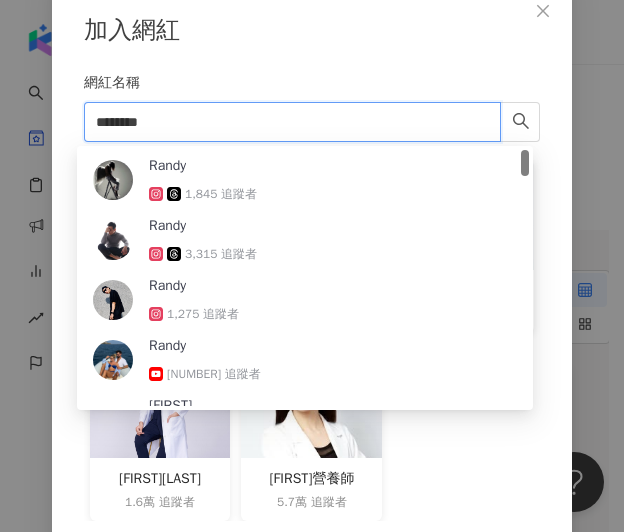 type on "********" 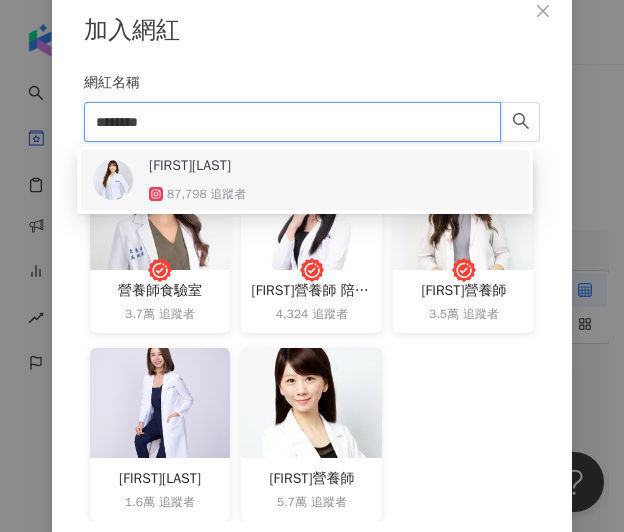 click on "87,798   追蹤者" at bounding box center [206, 194] 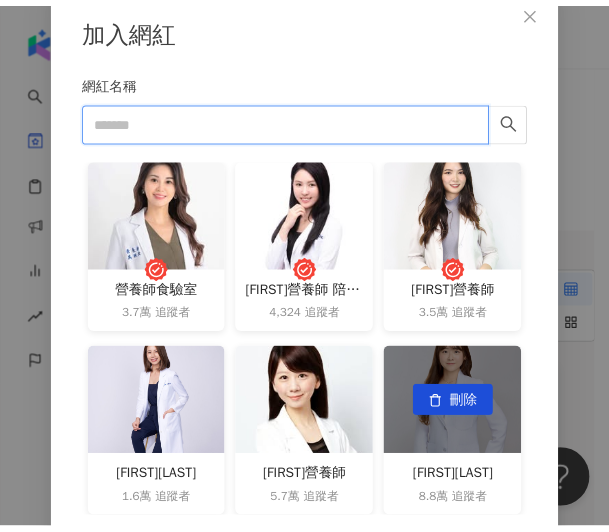 scroll, scrollTop: 225, scrollLeft: 0, axis: vertical 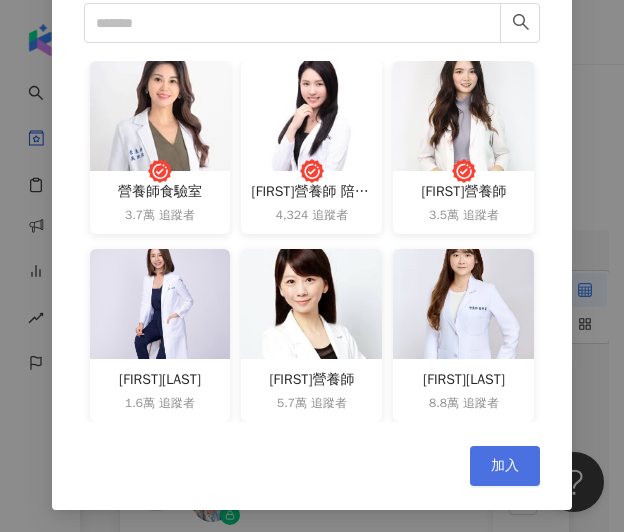 click on "加入" at bounding box center [505, 466] 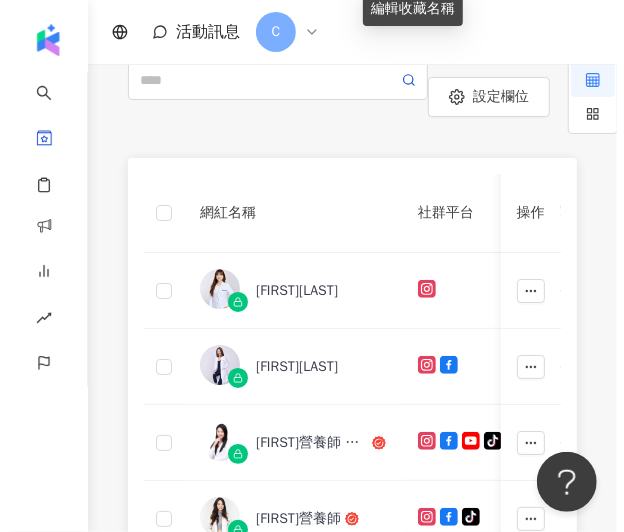 scroll, scrollTop: 0, scrollLeft: 0, axis: both 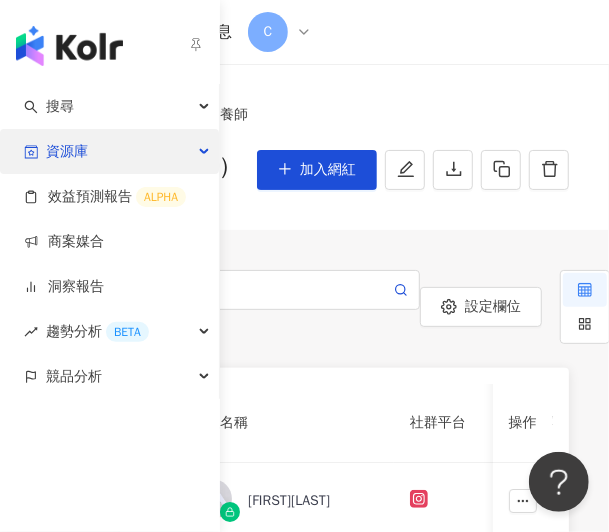 click on "資源庫" at bounding box center (67, 151) 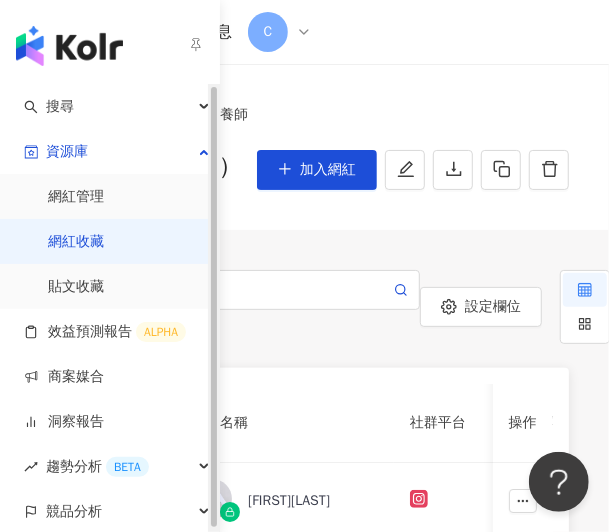 click on "網紅收藏" at bounding box center [76, 242] 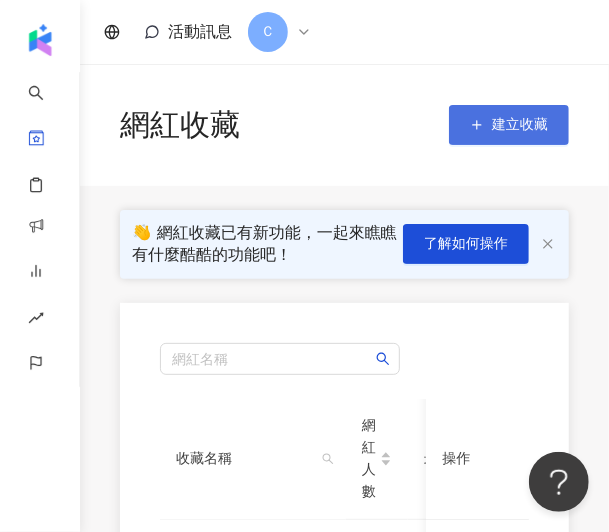 click on "建立收藏" at bounding box center [520, 125] 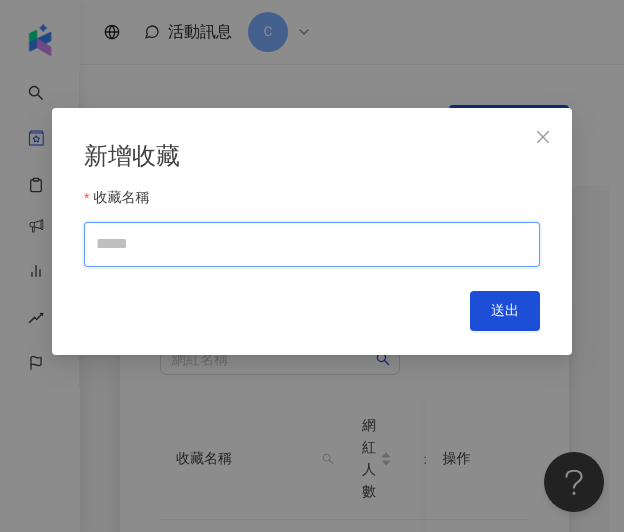 click on "收藏名稱" at bounding box center (312, 244) 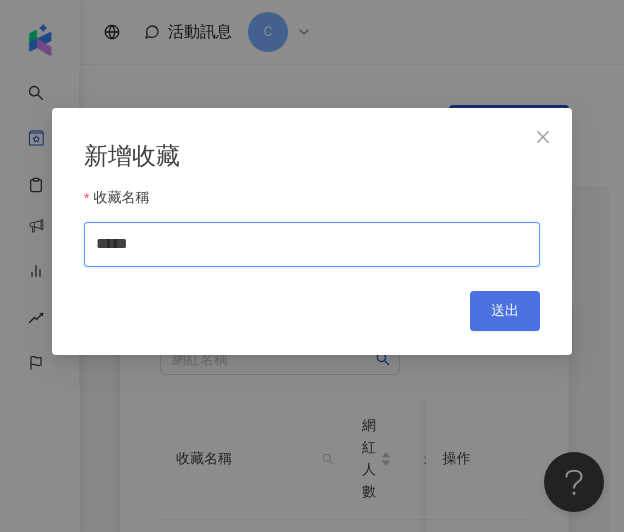 type on "*****" 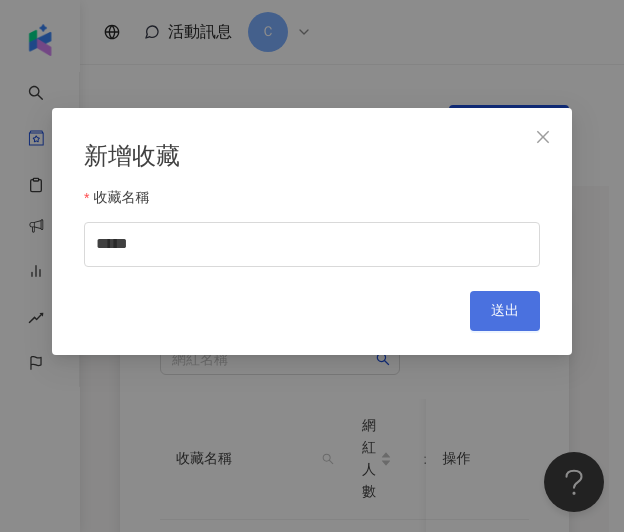 click on "送出" at bounding box center [505, 311] 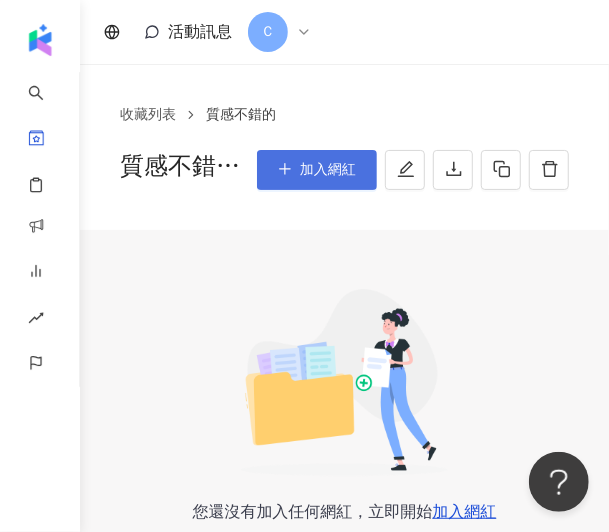 click on "加入網紅" at bounding box center (328, 170) 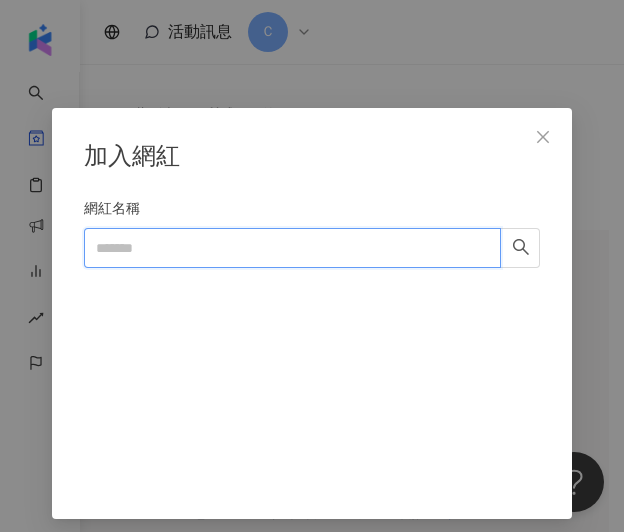 click on "網紅名稱" at bounding box center [292, 248] 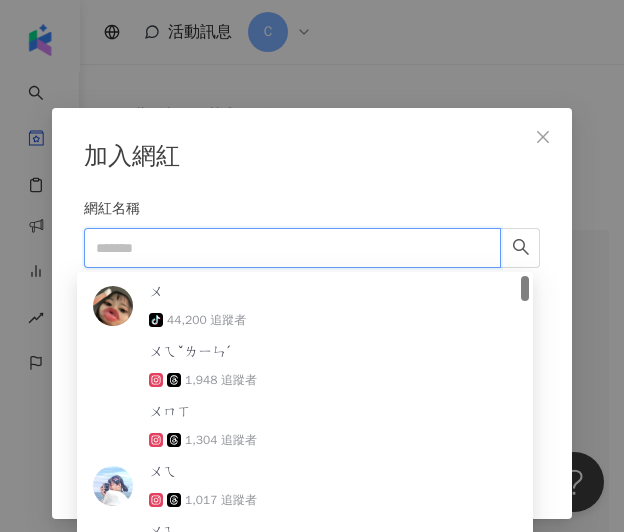 type on "*" 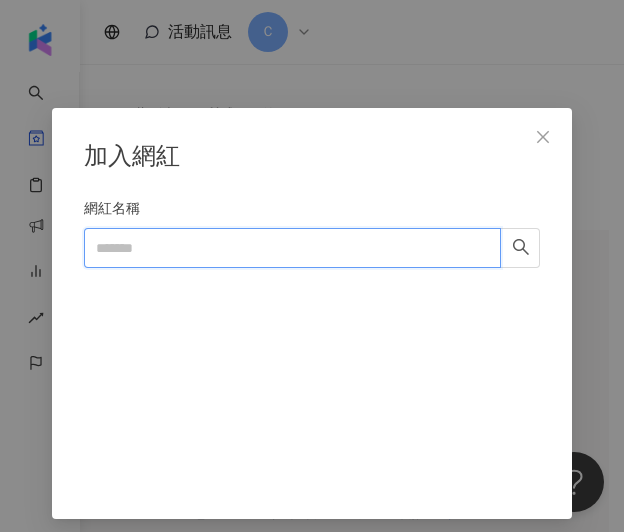 type on "*" 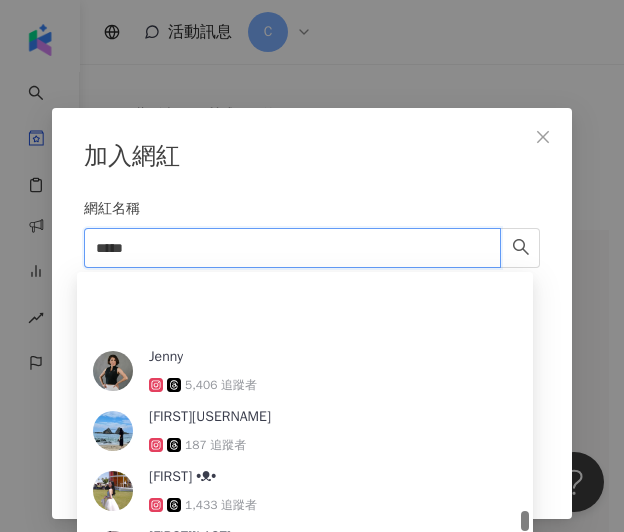 scroll, scrollTop: 3095, scrollLeft: 0, axis: vertical 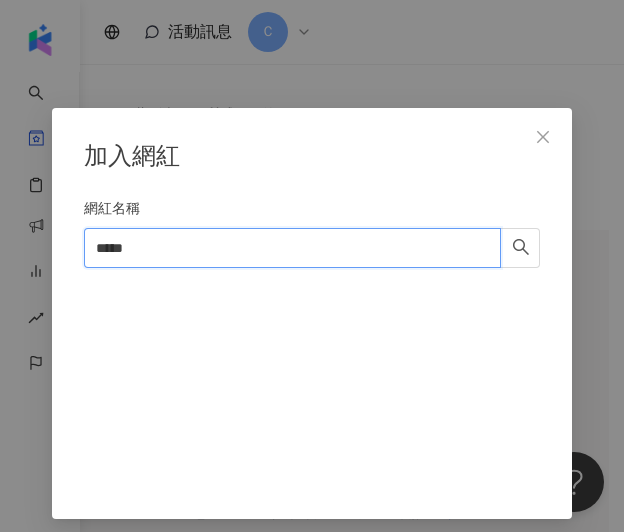 click on "*****" at bounding box center [292, 248] 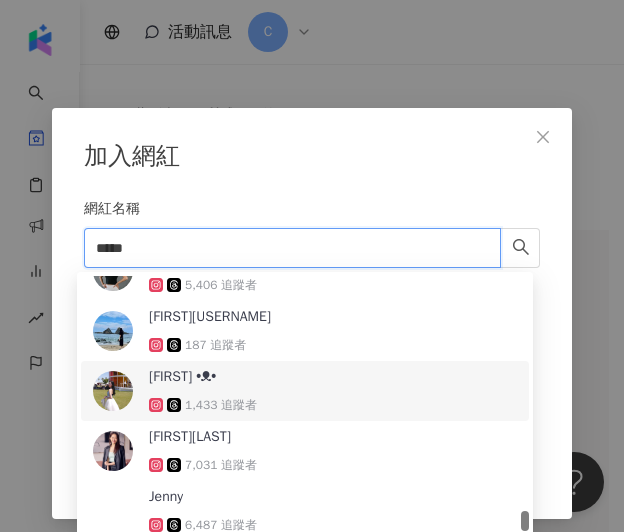 paste on "**" 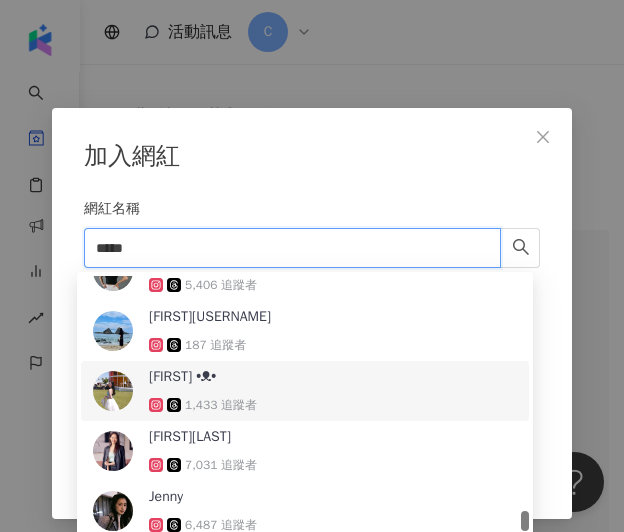 type on "*******" 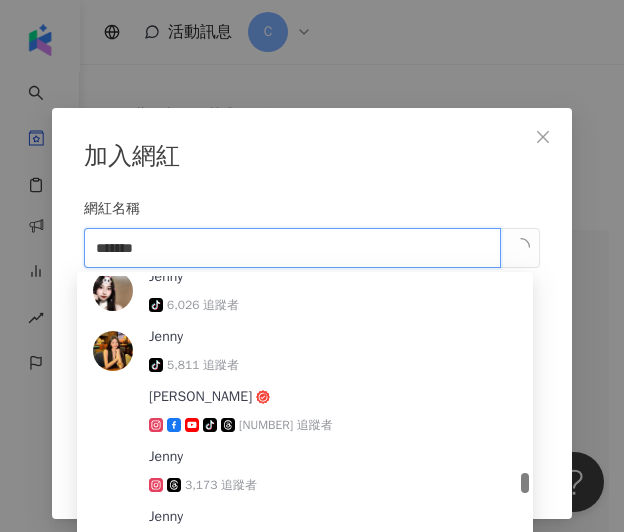 scroll, scrollTop: 1896, scrollLeft: 0, axis: vertical 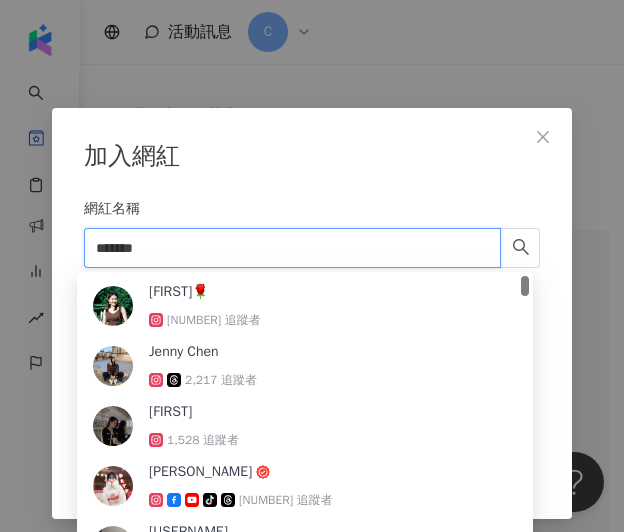 drag, startPoint x: 528, startPoint y: 476, endPoint x: 541, endPoint y: 268, distance: 208.40585 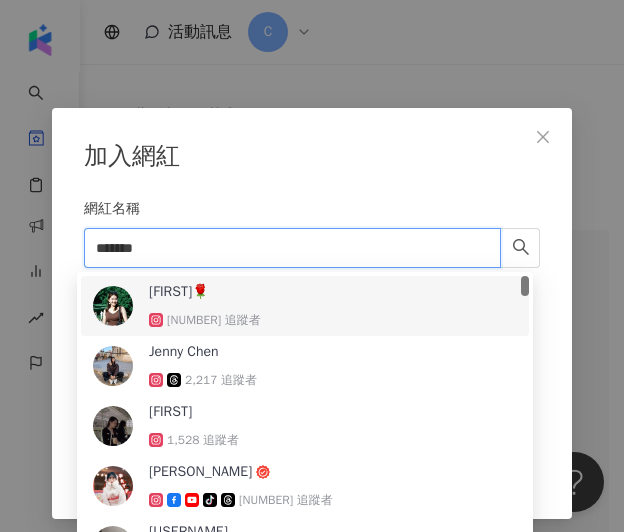 click on "[FIRST]🌹 [NUMBER]   追蹤者" at bounding box center (305, 306) 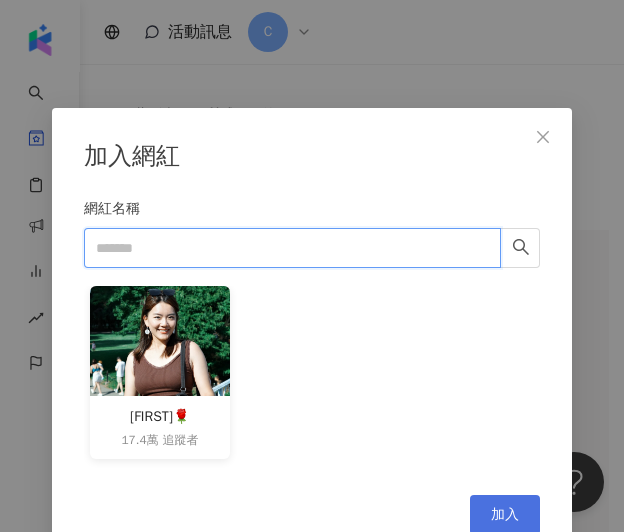 type 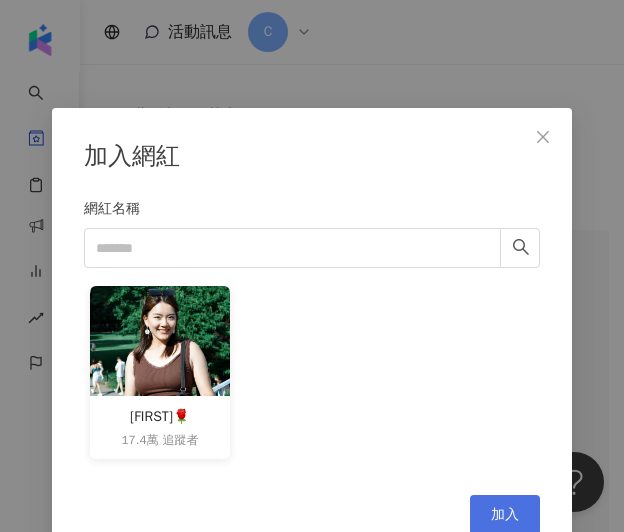 click on "加入" at bounding box center (505, 515) 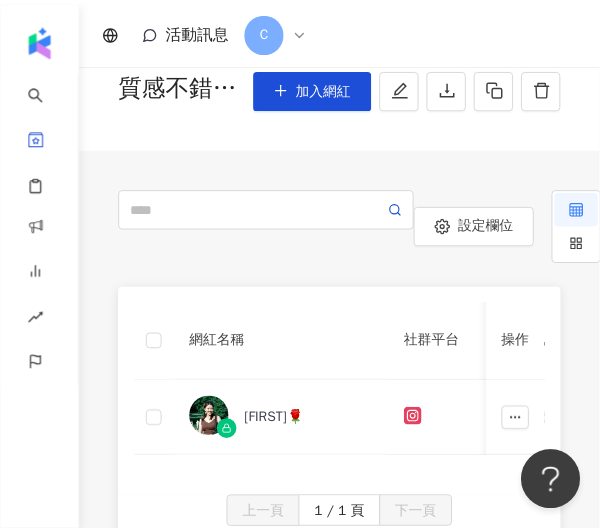 scroll, scrollTop: 200, scrollLeft: 0, axis: vertical 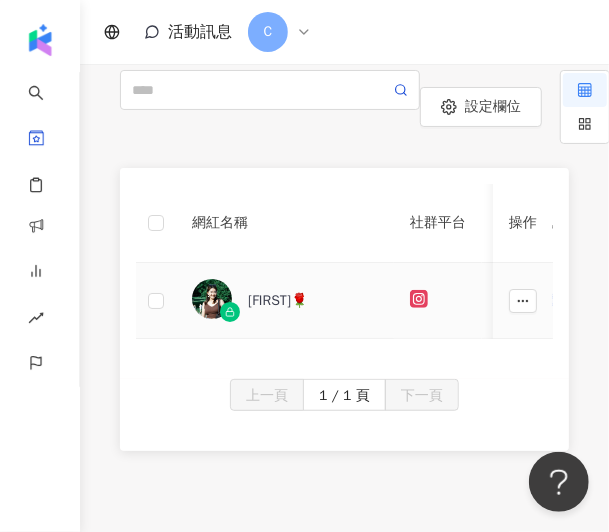 click on "[FIRST]🌹" at bounding box center [313, 301] 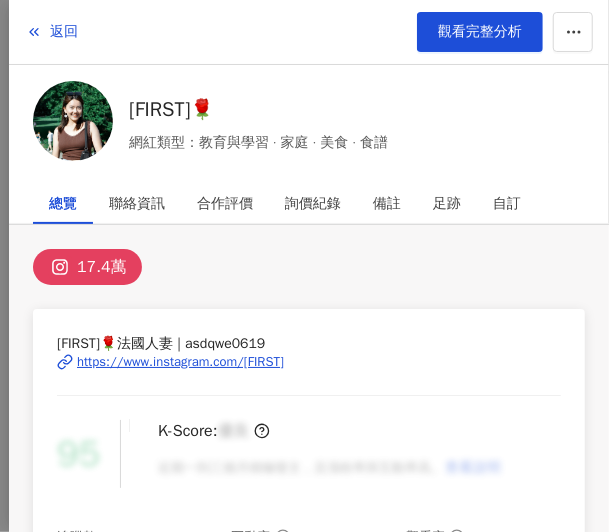 click on "https://www.instagram.com/[FIRST]" at bounding box center (180, 362) 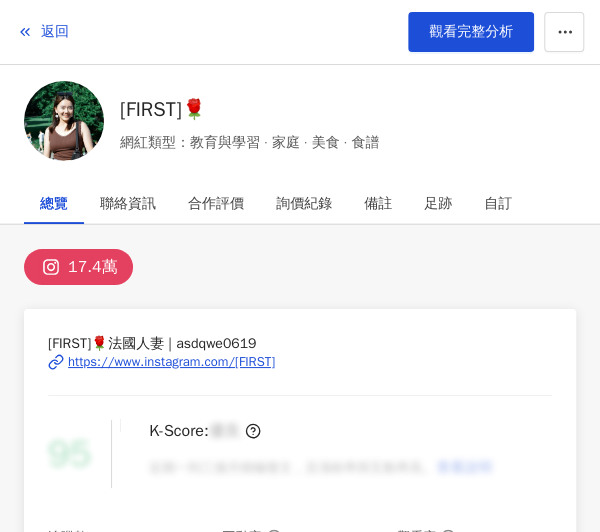 scroll, scrollTop: 0, scrollLeft: 0, axis: both 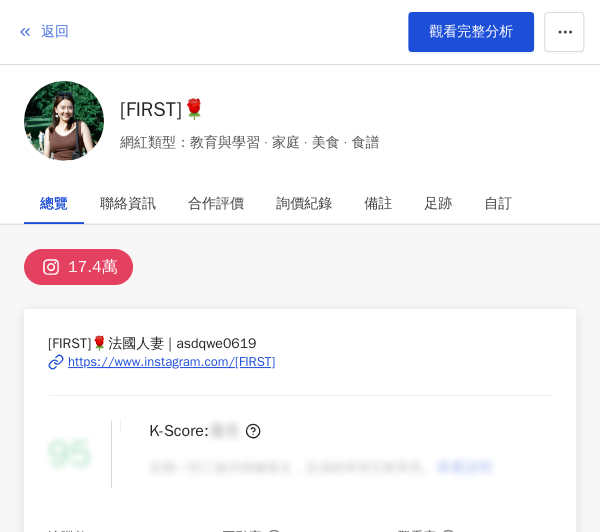 click on "返回" at bounding box center (43, 32) 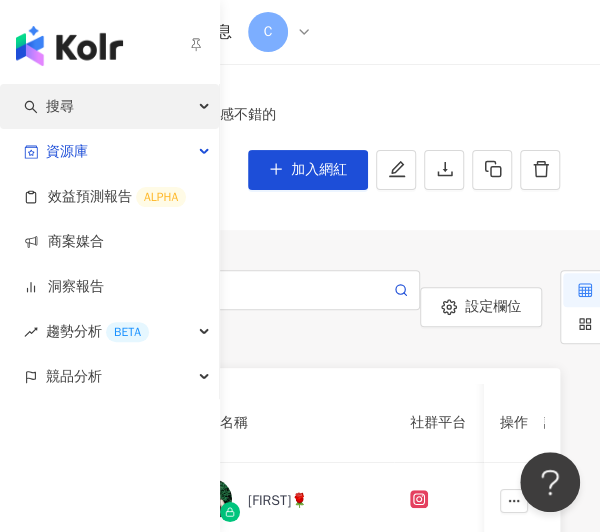 click on "搜尋" at bounding box center [109, 106] 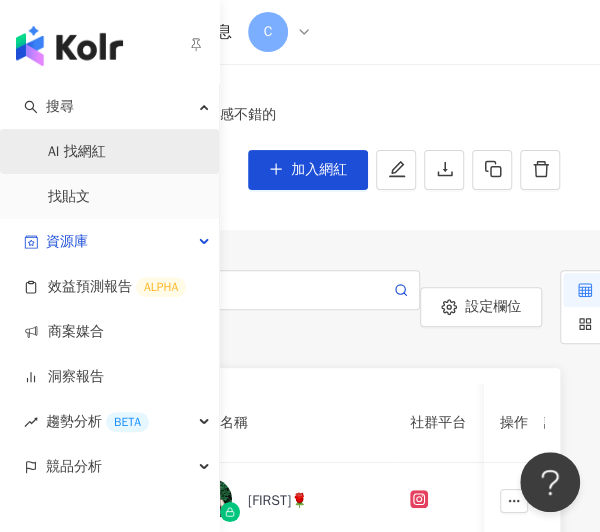 click on "AI 找網紅" at bounding box center (77, 152) 